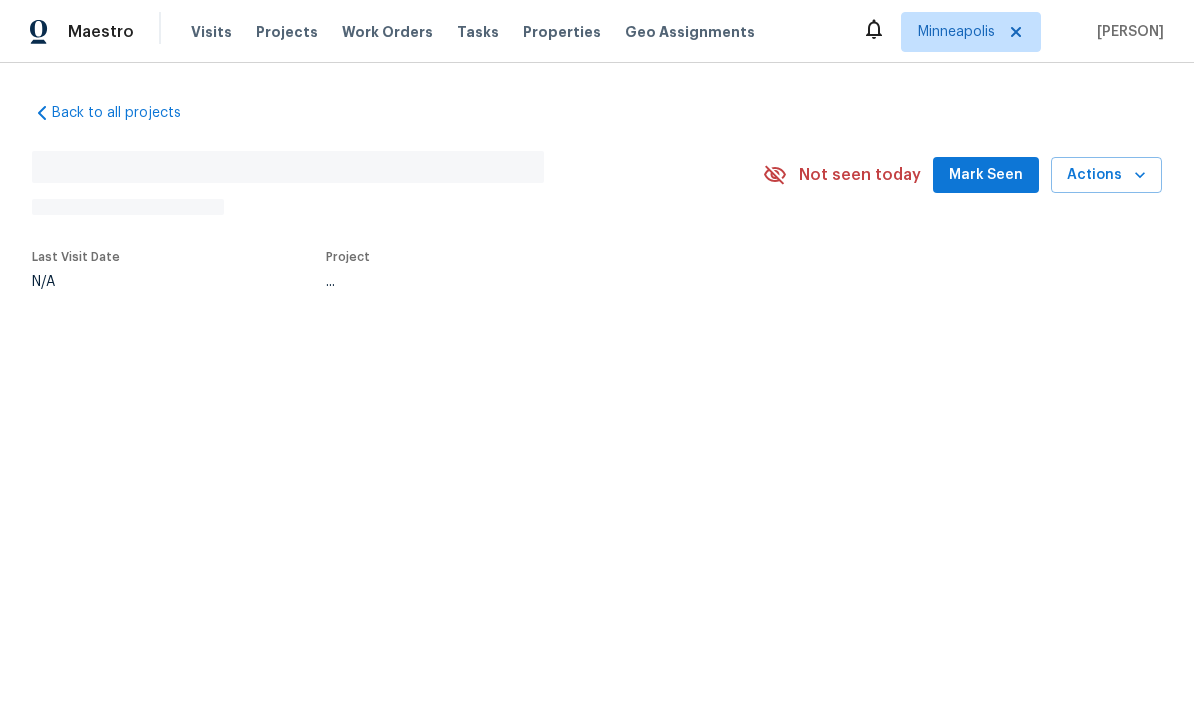 scroll, scrollTop: 0, scrollLeft: 0, axis: both 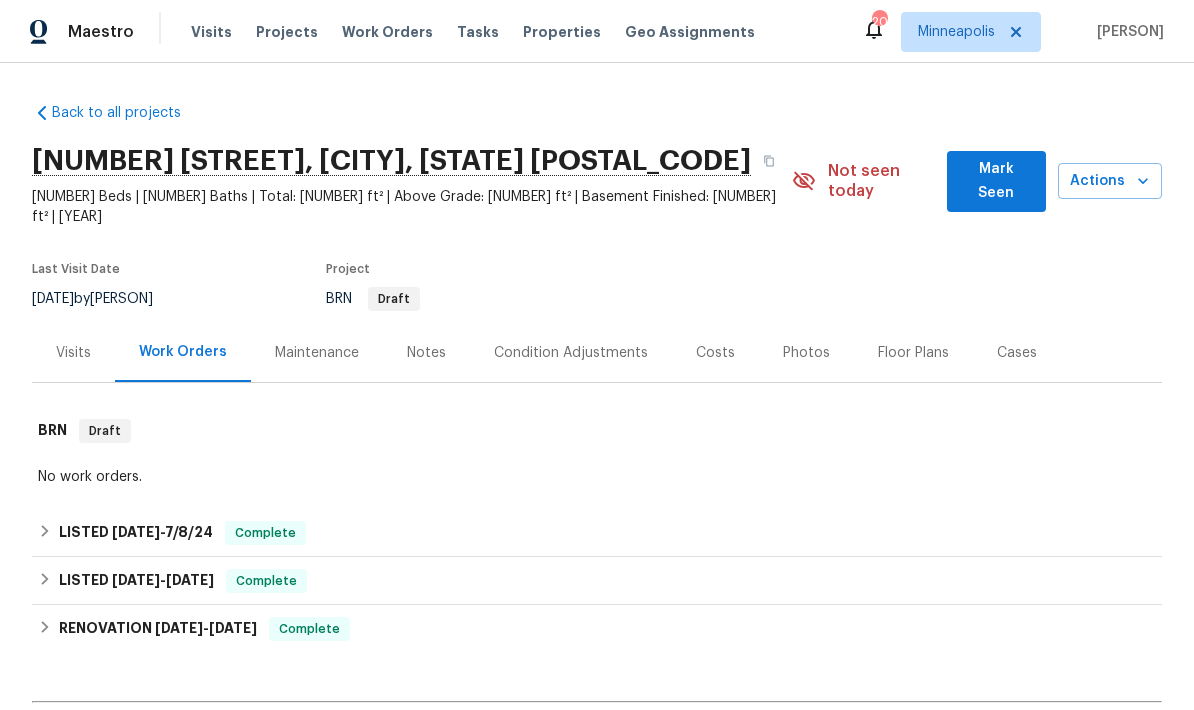 click on "Visits" at bounding box center [211, 32] 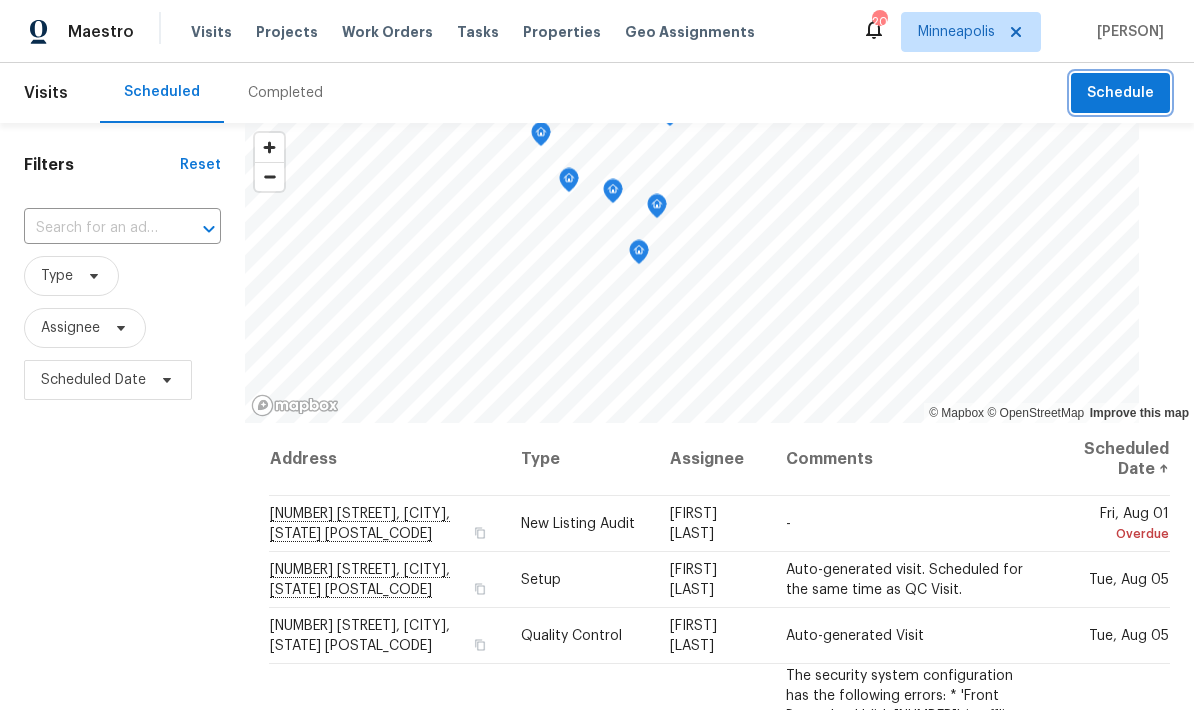 click on "Schedule" at bounding box center [1120, 93] 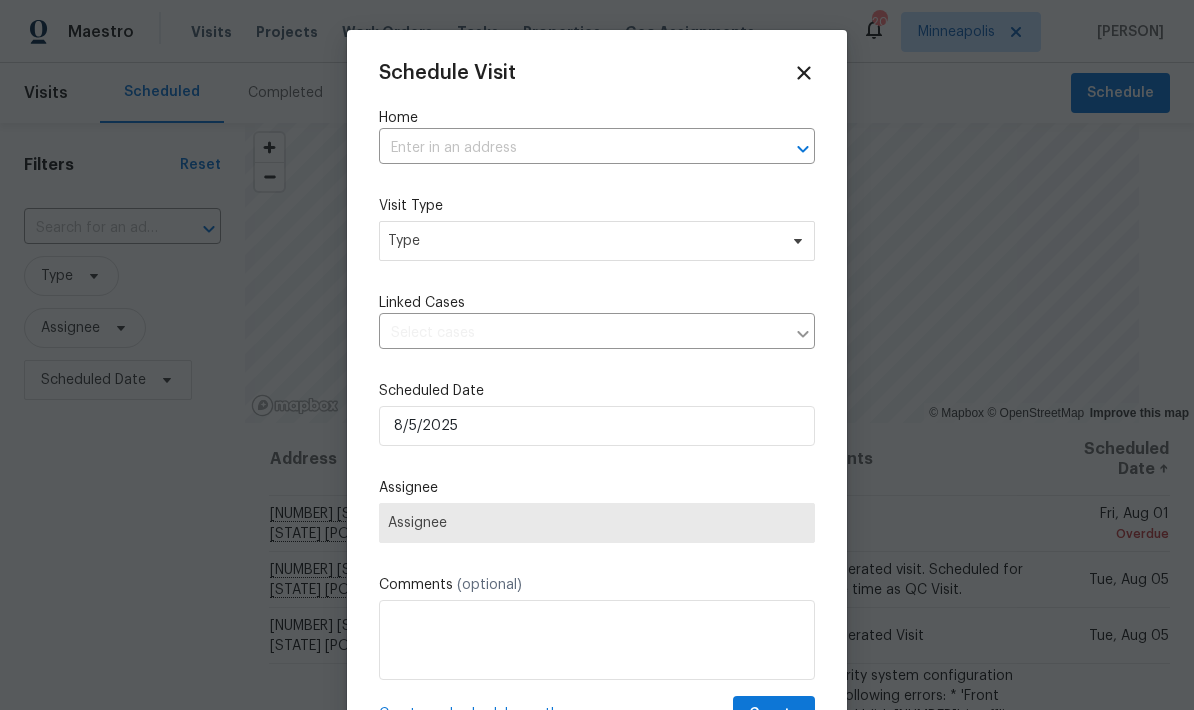 click at bounding box center (569, 148) 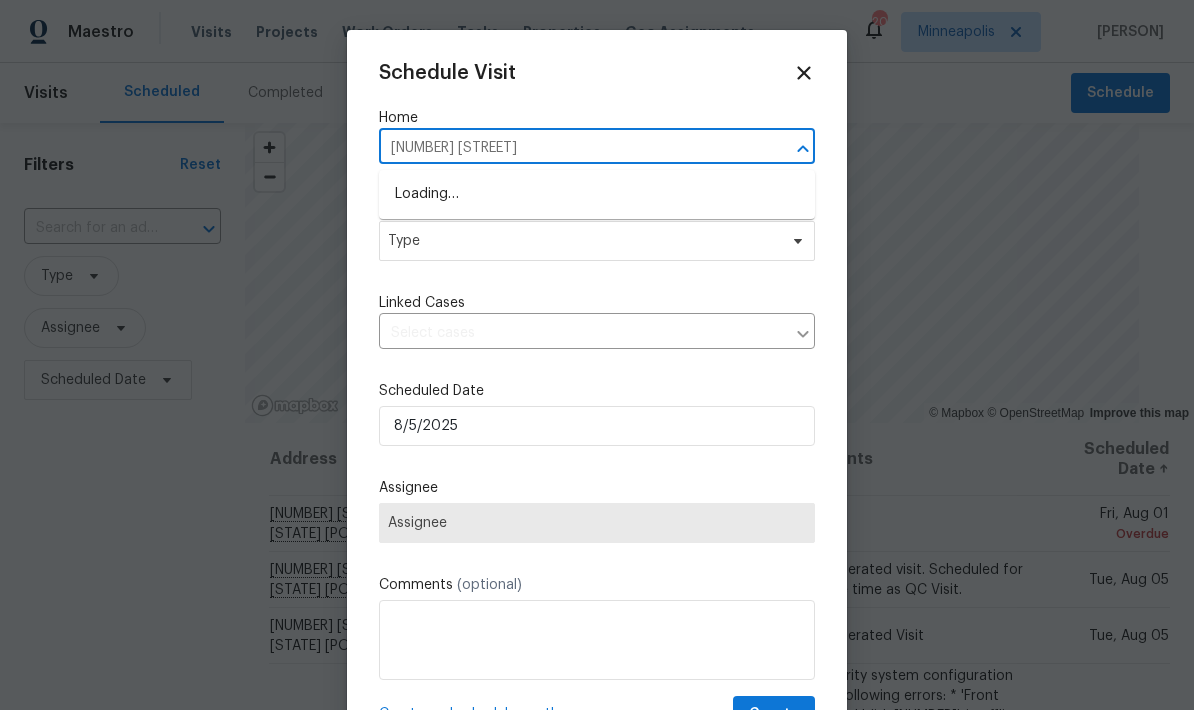 type on "[NUMBER] [STREET]" 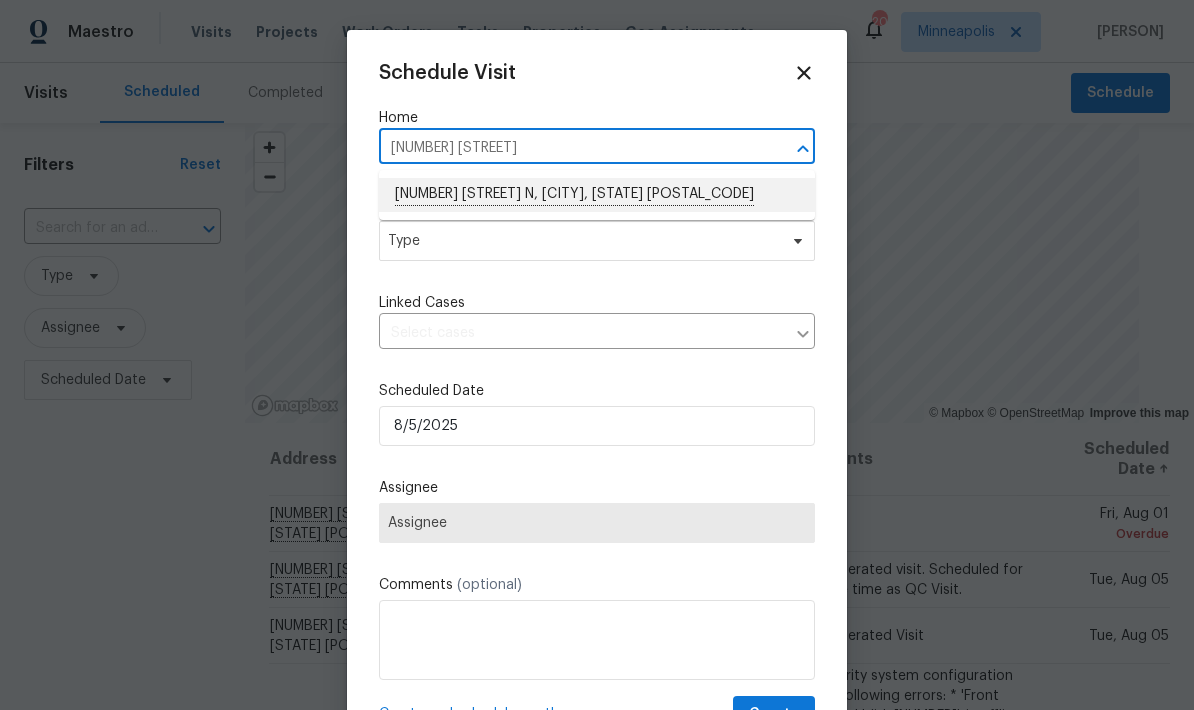 click on "[NUMBER] [STREET] N, [CITY], [STATE] [POSTAL_CODE]" at bounding box center [597, 195] 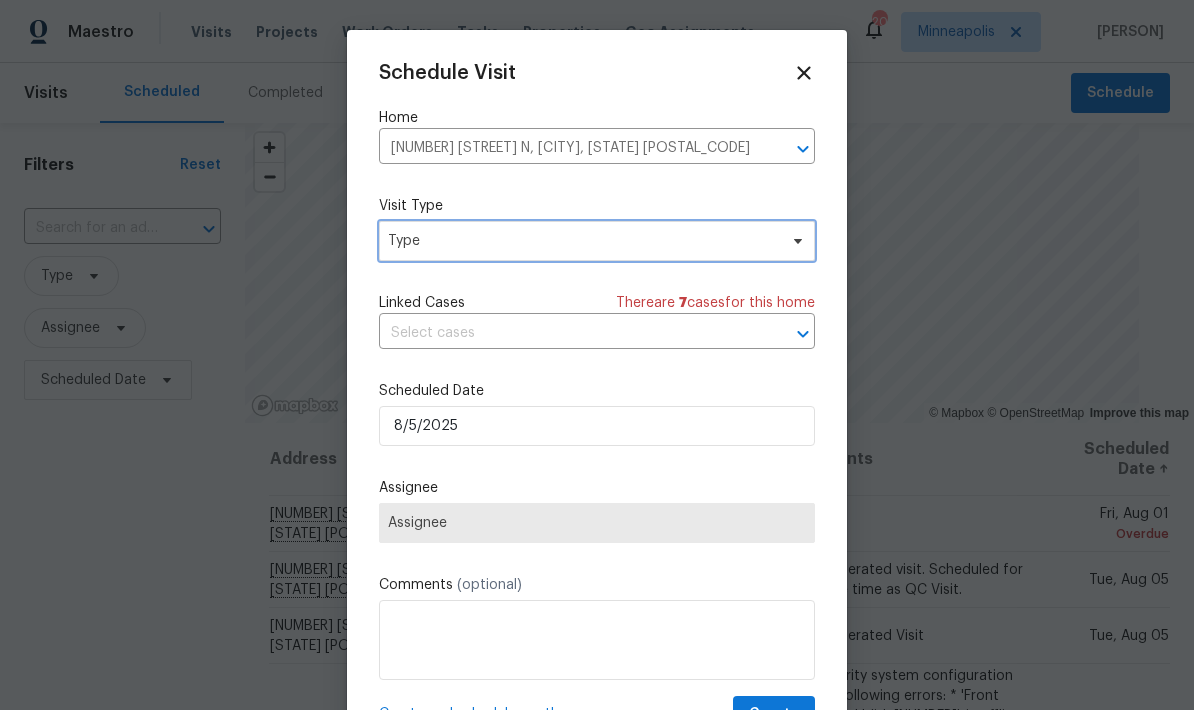 click on "Type" at bounding box center [582, 241] 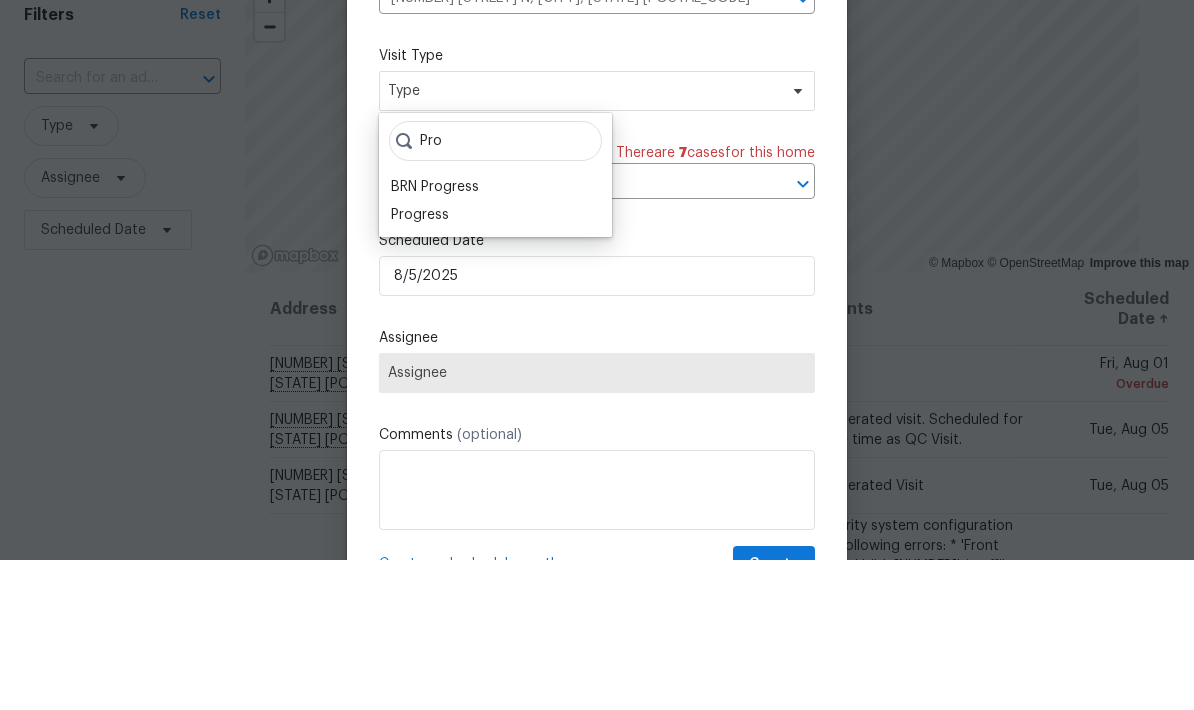 type on "Pro" 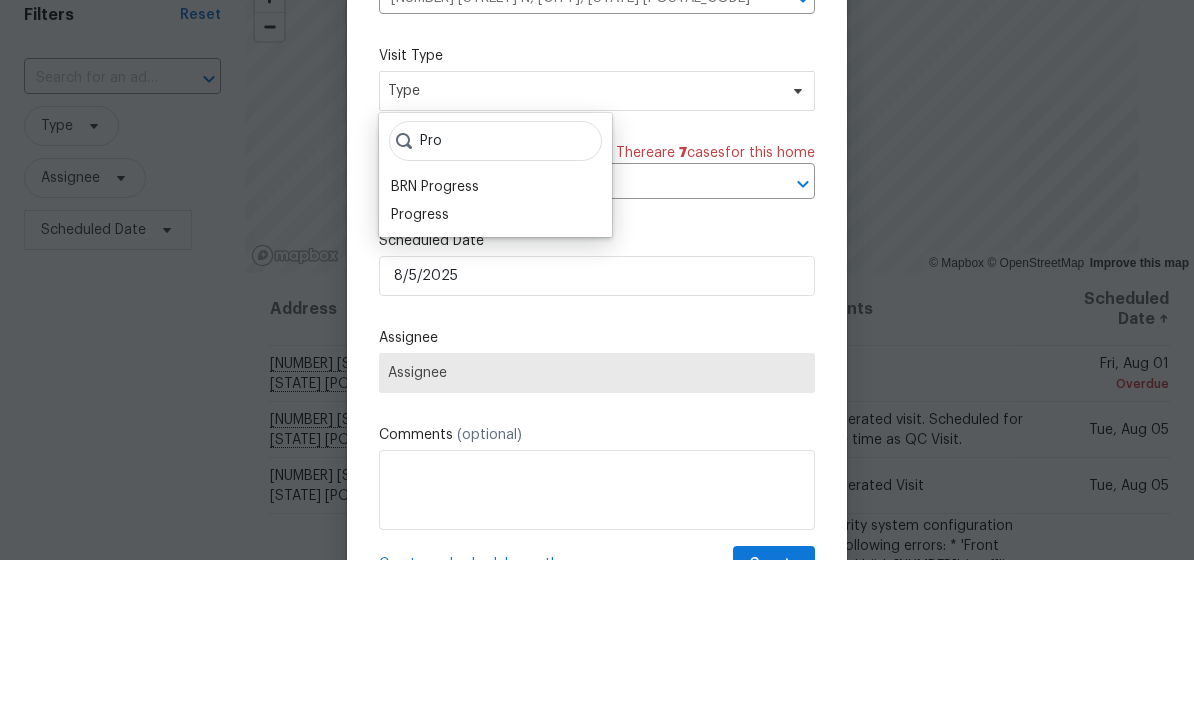 scroll, scrollTop: 80, scrollLeft: 0, axis: vertical 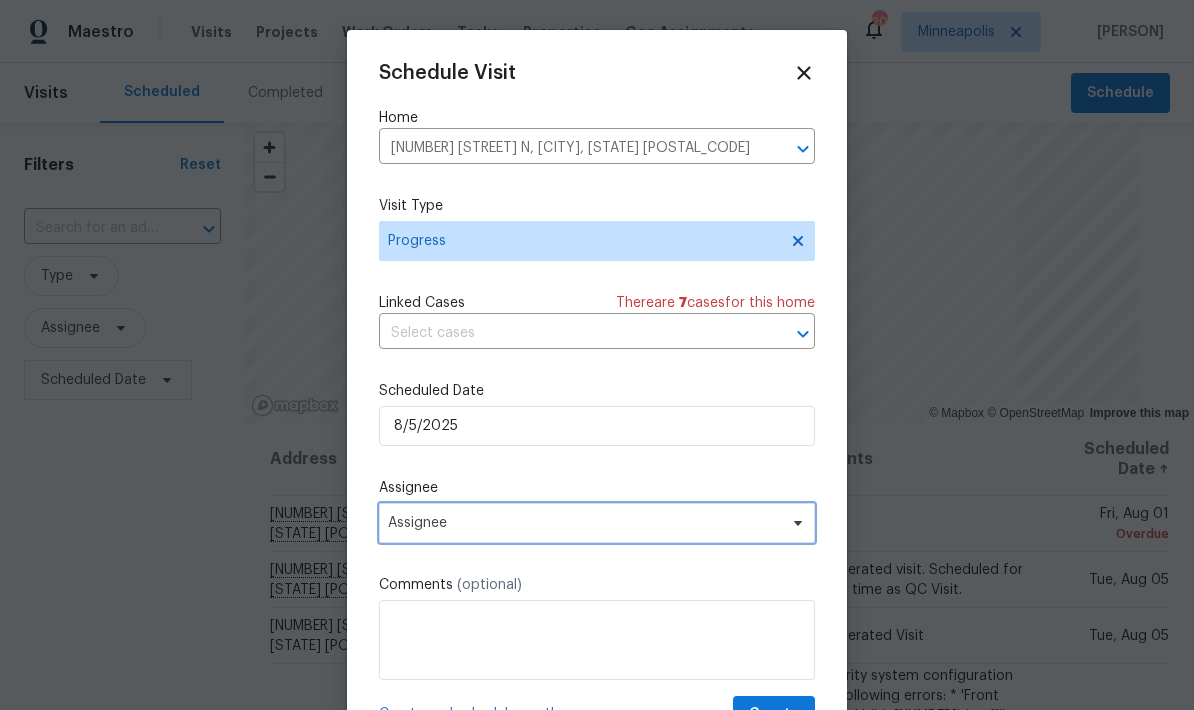 click on "Assignee" at bounding box center [584, 523] 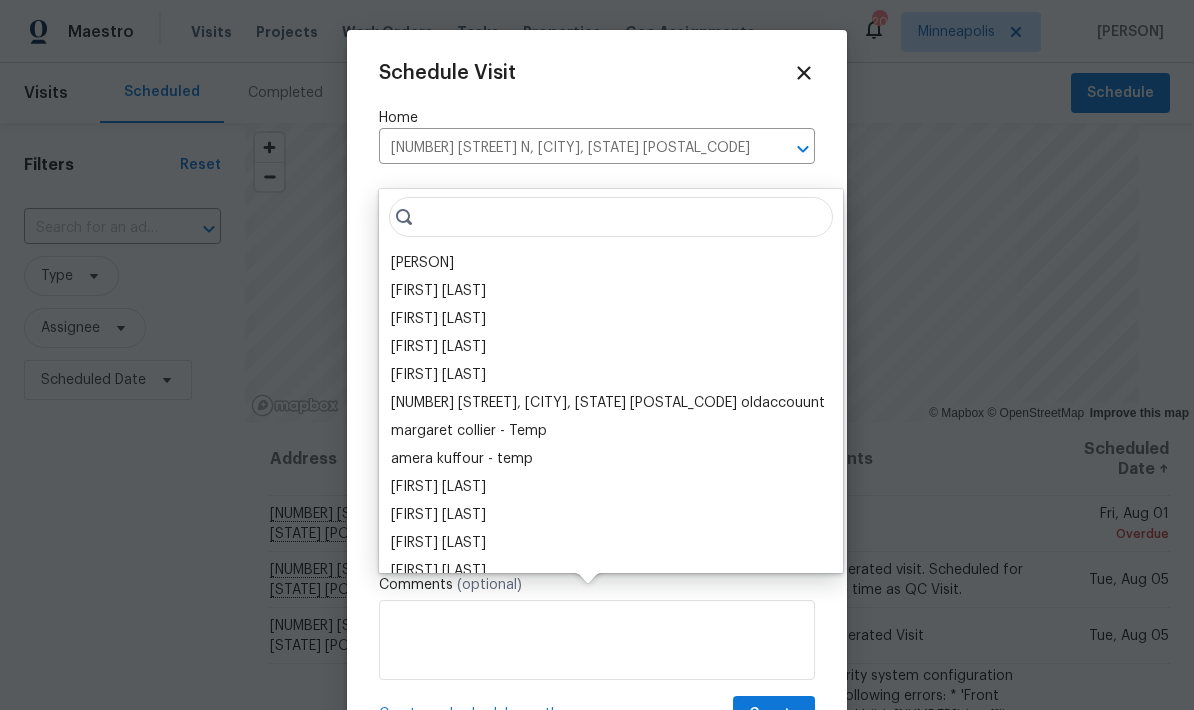 click on "[PERSON]" at bounding box center [422, 263] 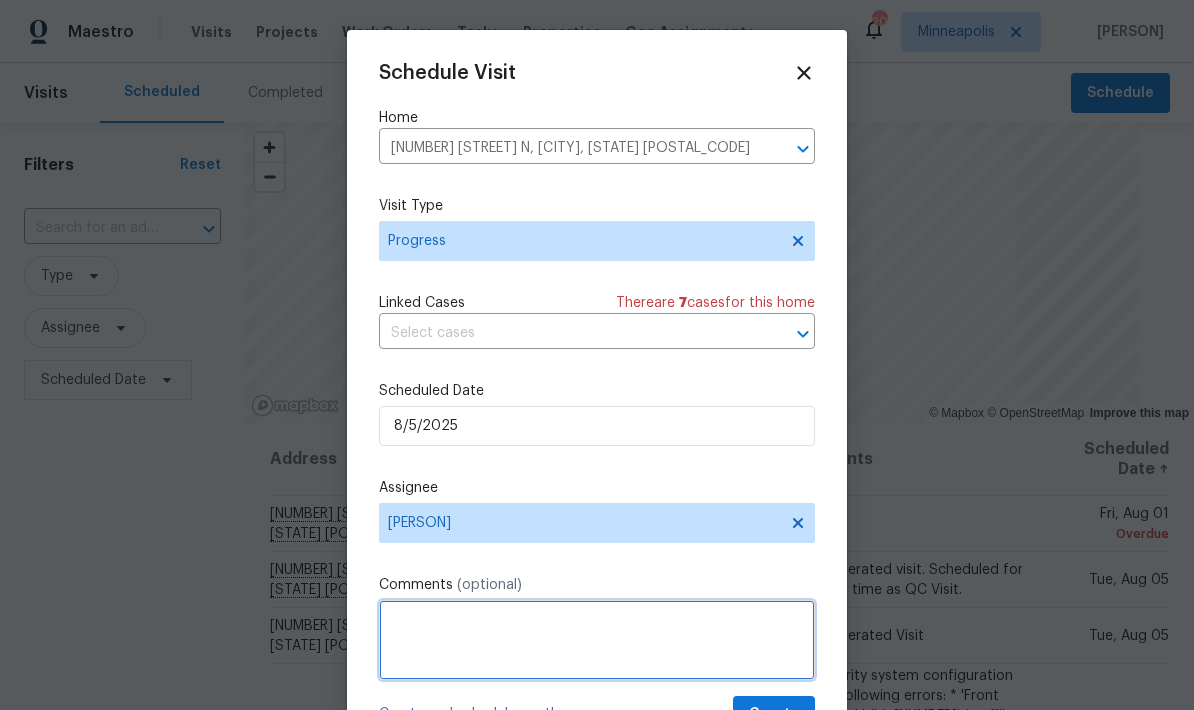 click at bounding box center (597, 640) 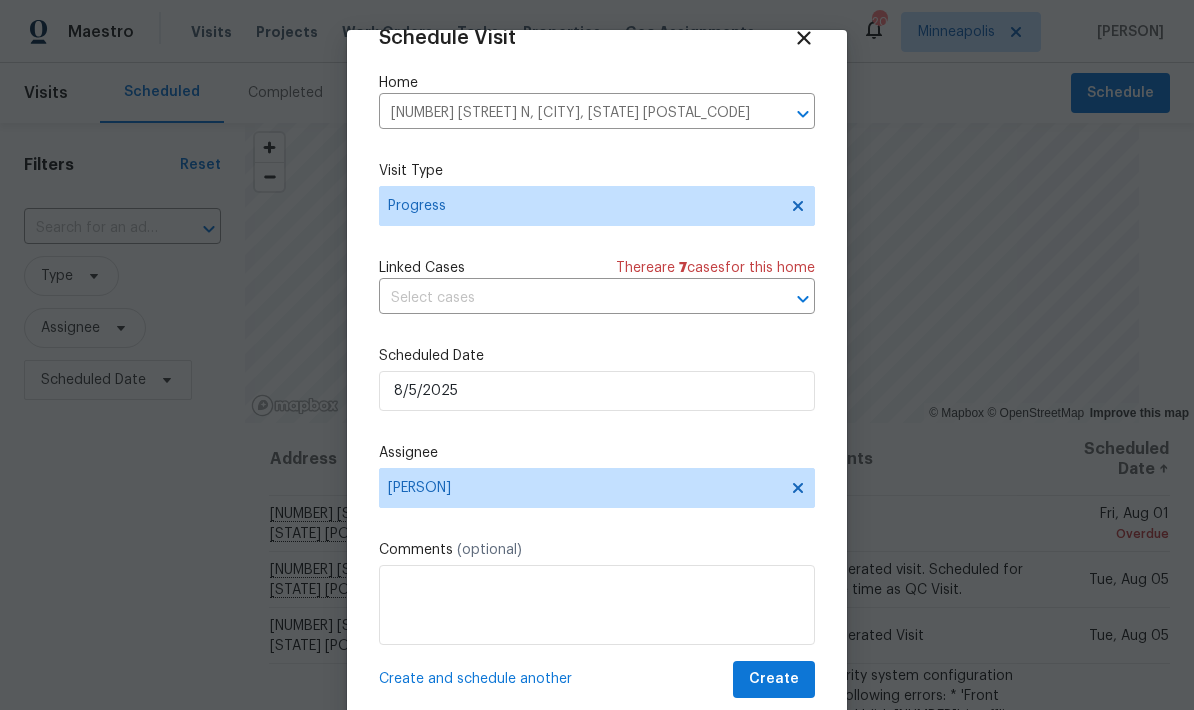 scroll, scrollTop: 39, scrollLeft: 0, axis: vertical 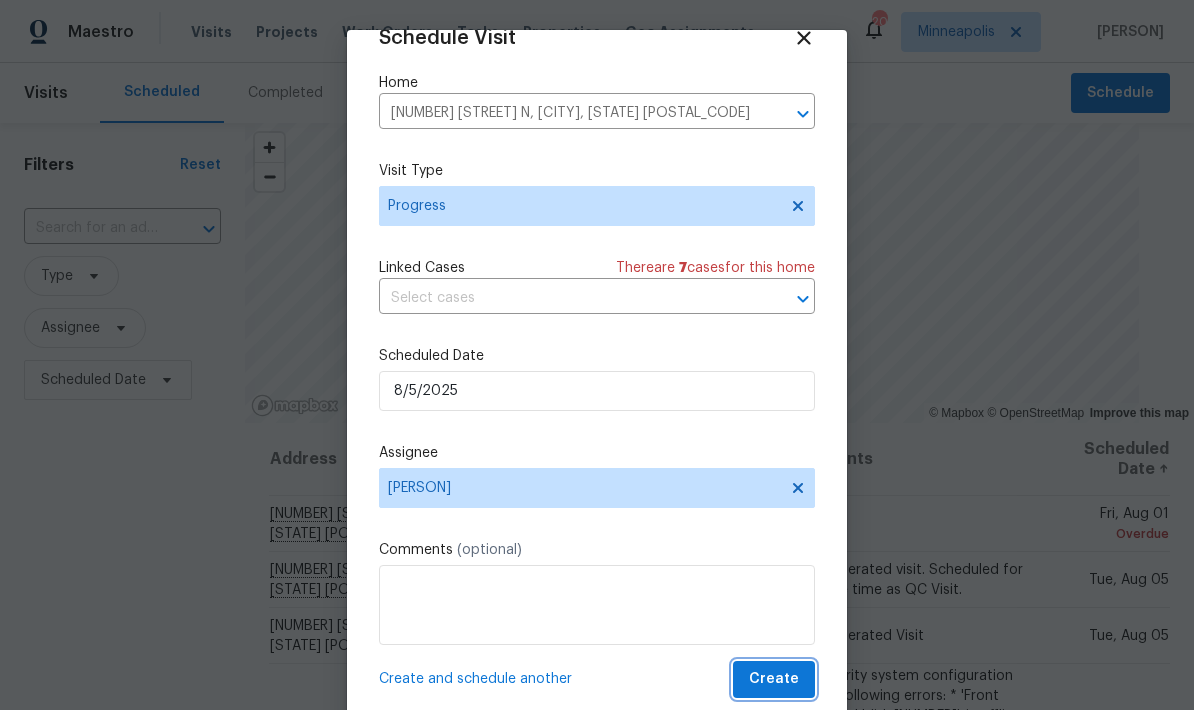 click on "Create" at bounding box center (774, 679) 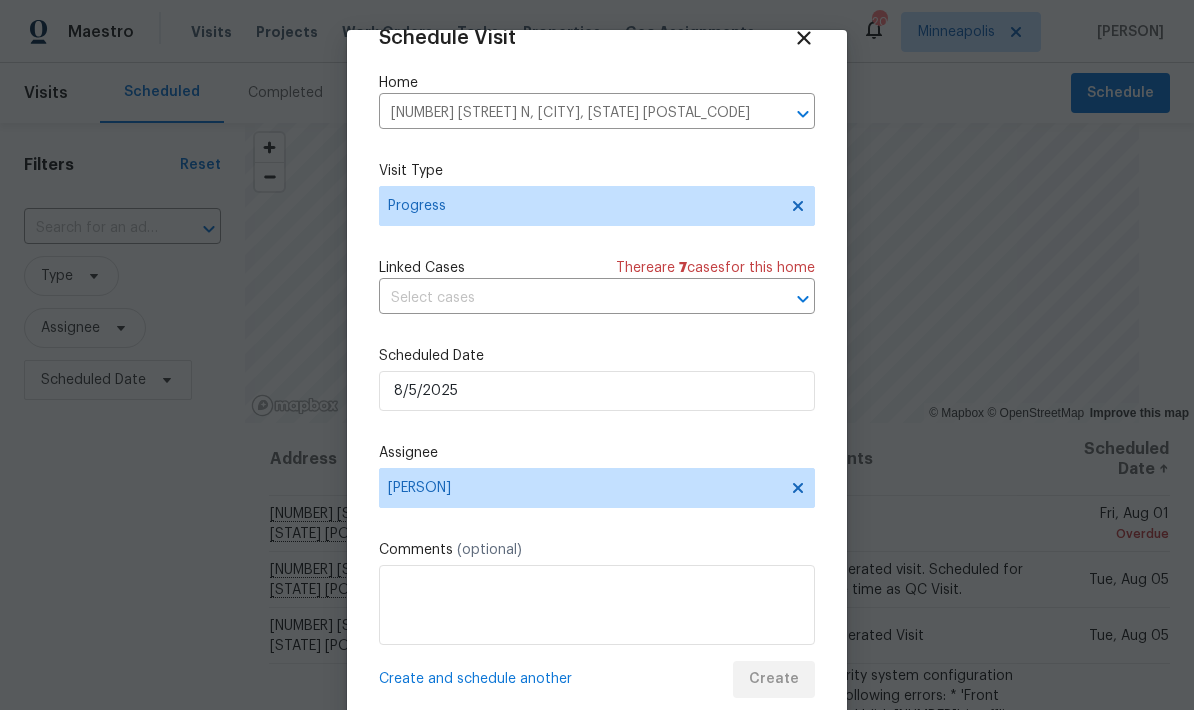 scroll, scrollTop: 0, scrollLeft: 0, axis: both 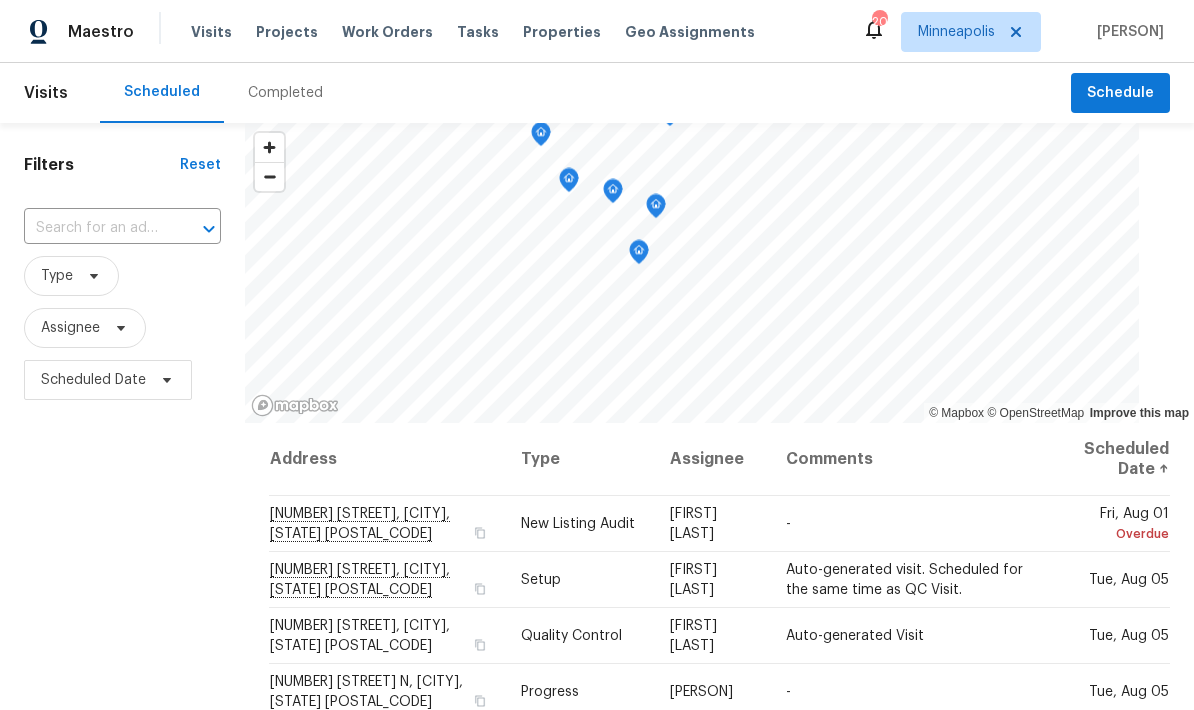 click on "Minneapolis [PERSON]" at bounding box center [597, 31] 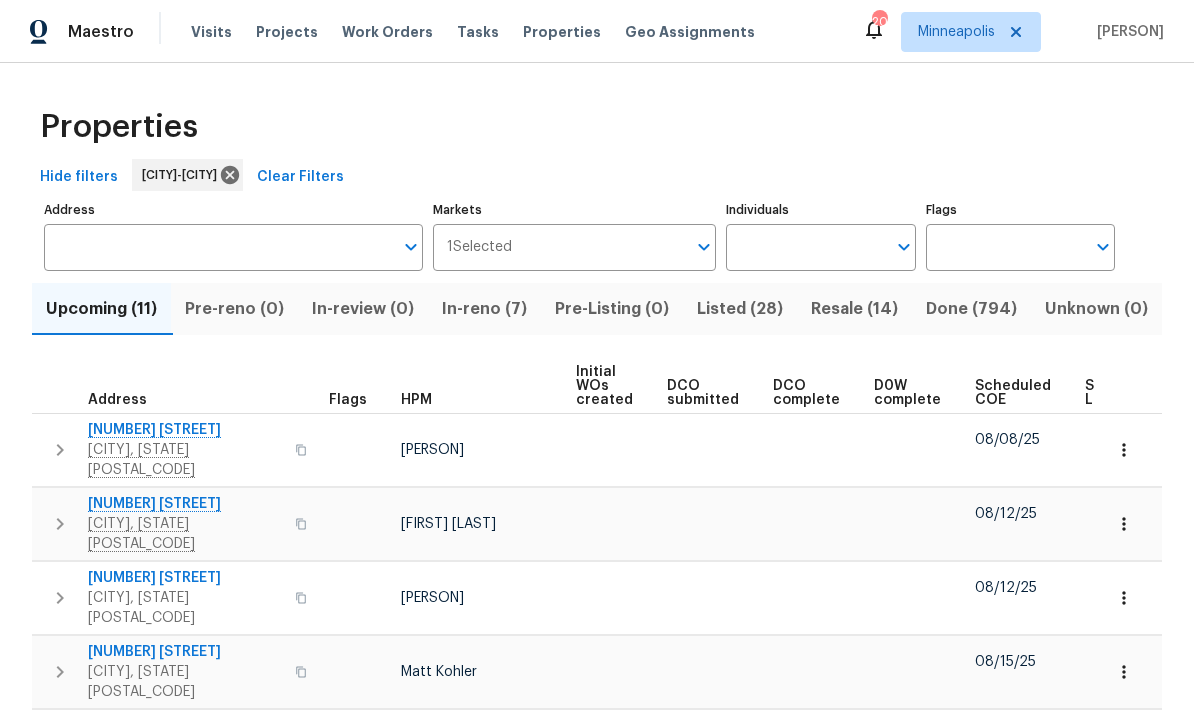 click on "Address" at bounding box center (218, 247) 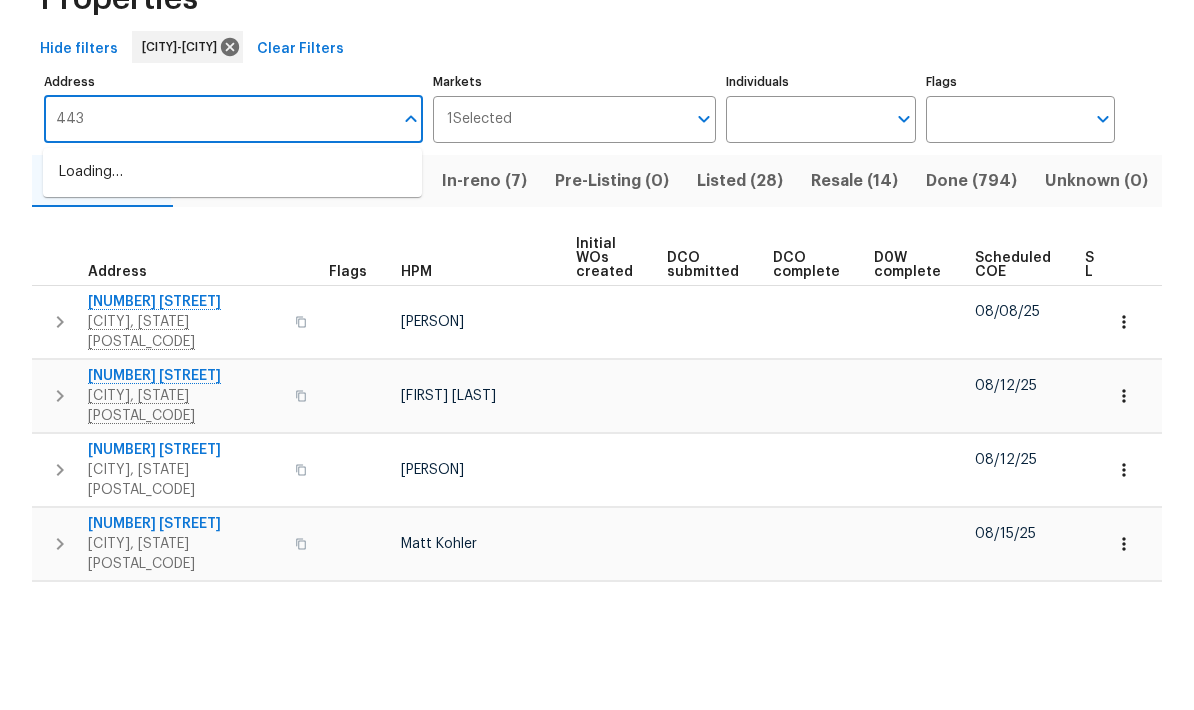 type on "4430" 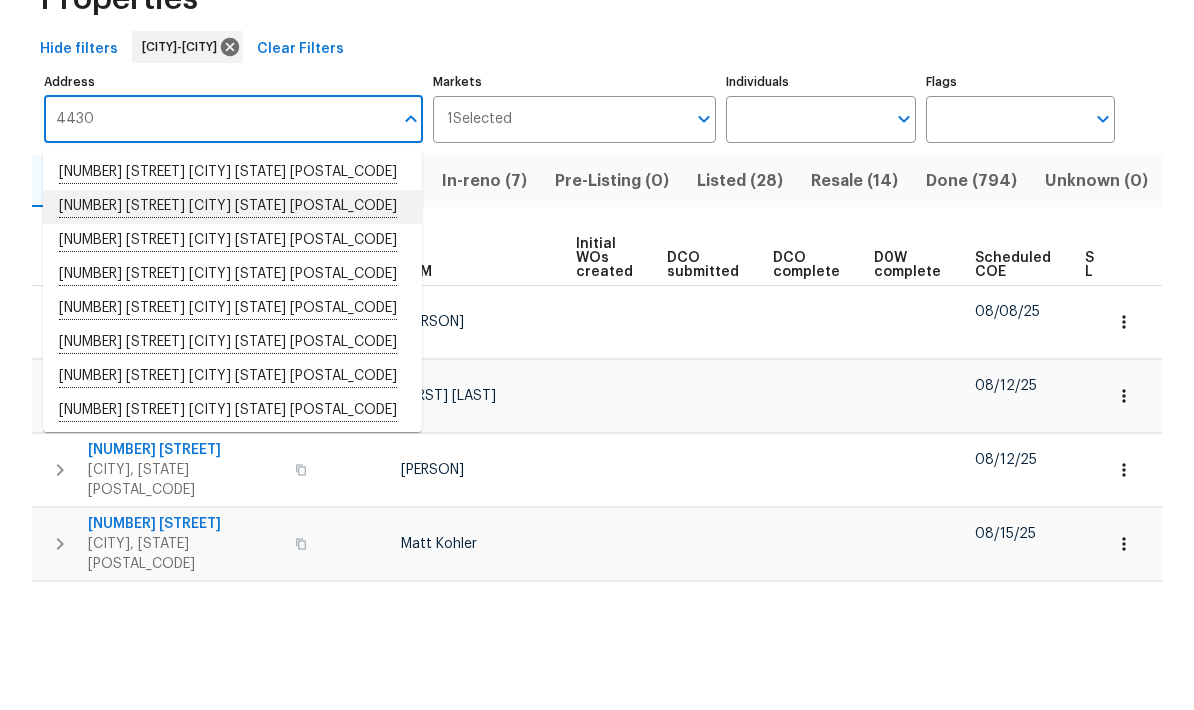 click on "[NUMBER] [STREET] [CITY] [STATE] [POSTAL_CODE]" at bounding box center (232, 335) 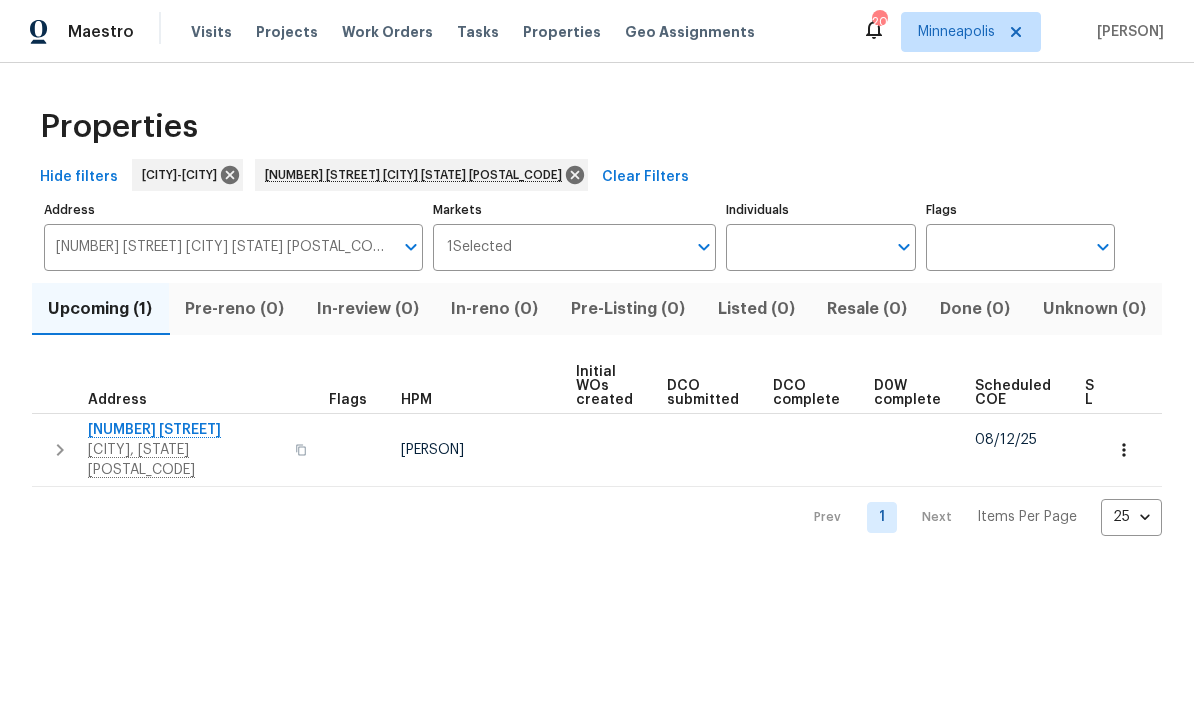 click on "[NUMBER] [STREET]" at bounding box center (185, 430) 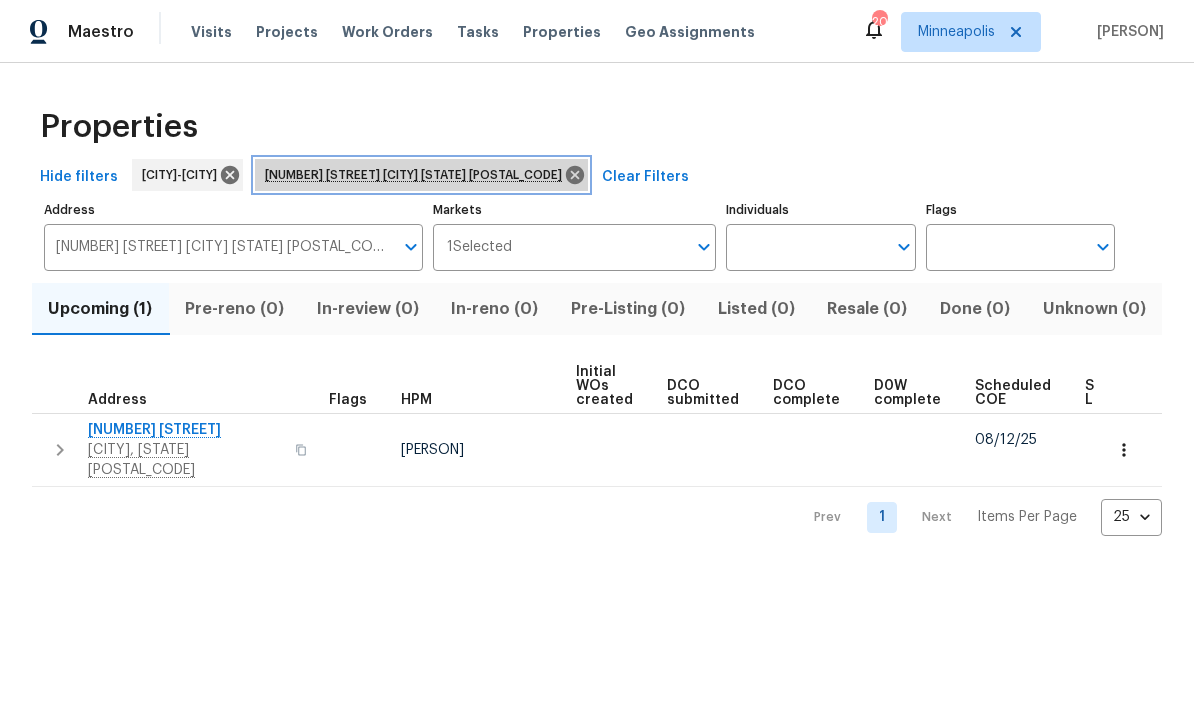 click 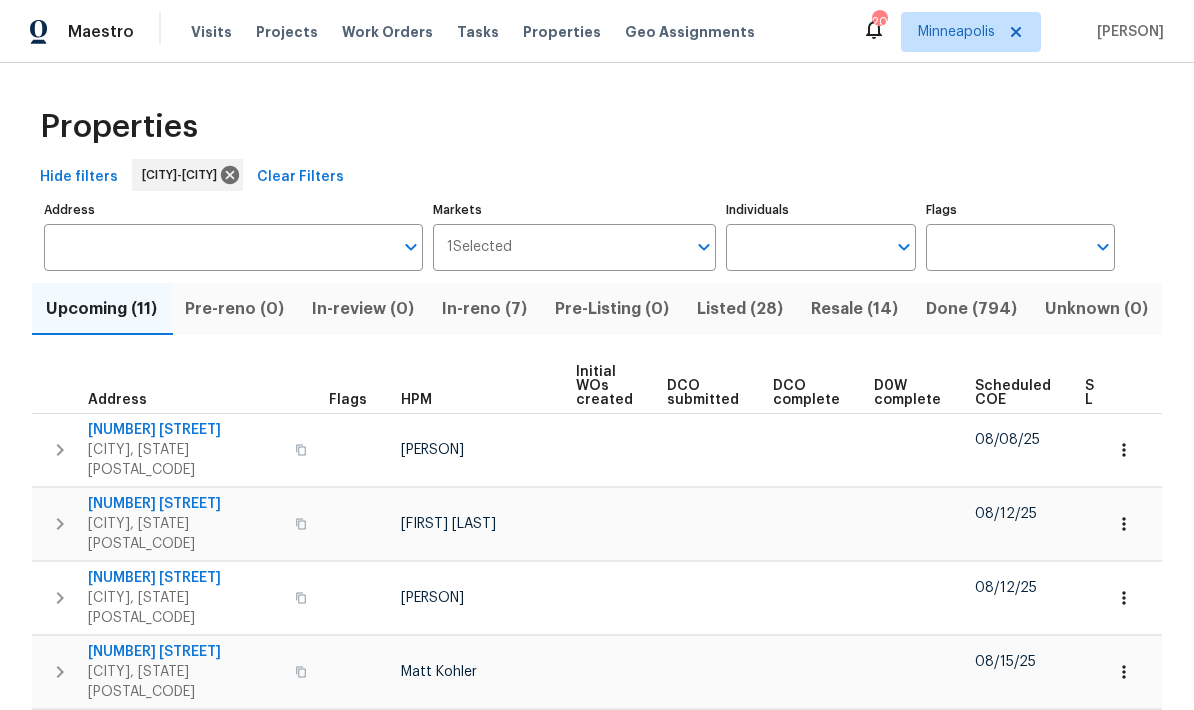 click on "Address" at bounding box center (218, 247) 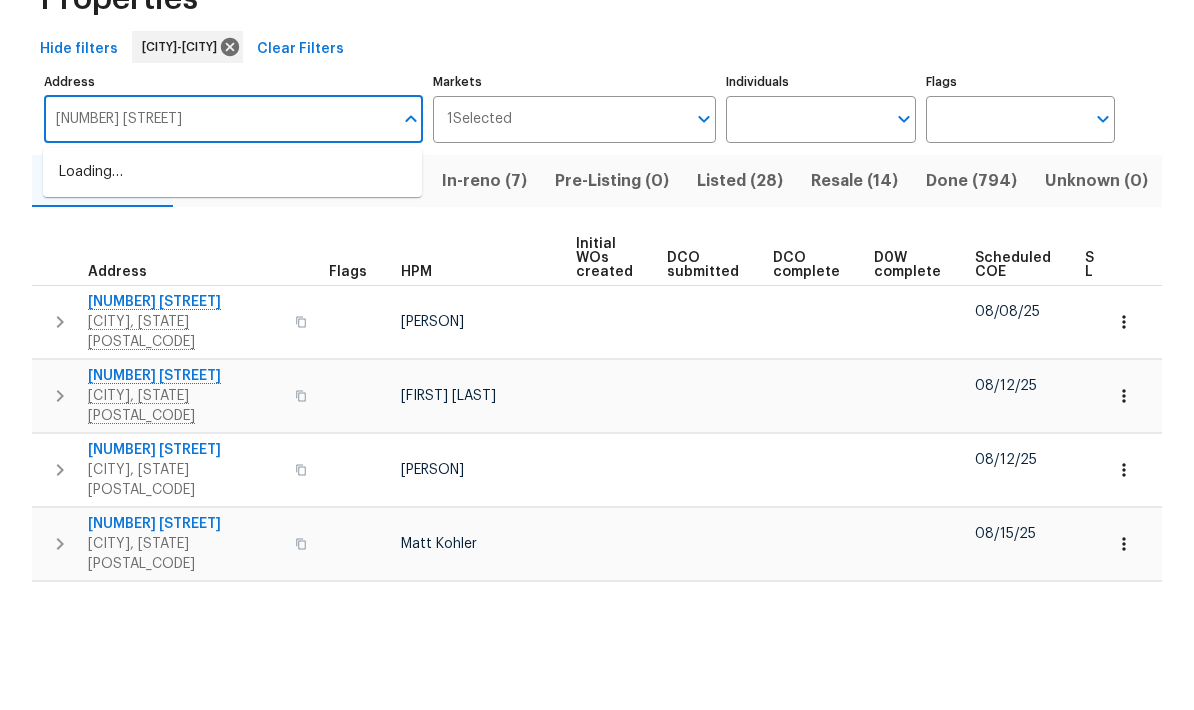 type on "[NUMBER] [STREET]" 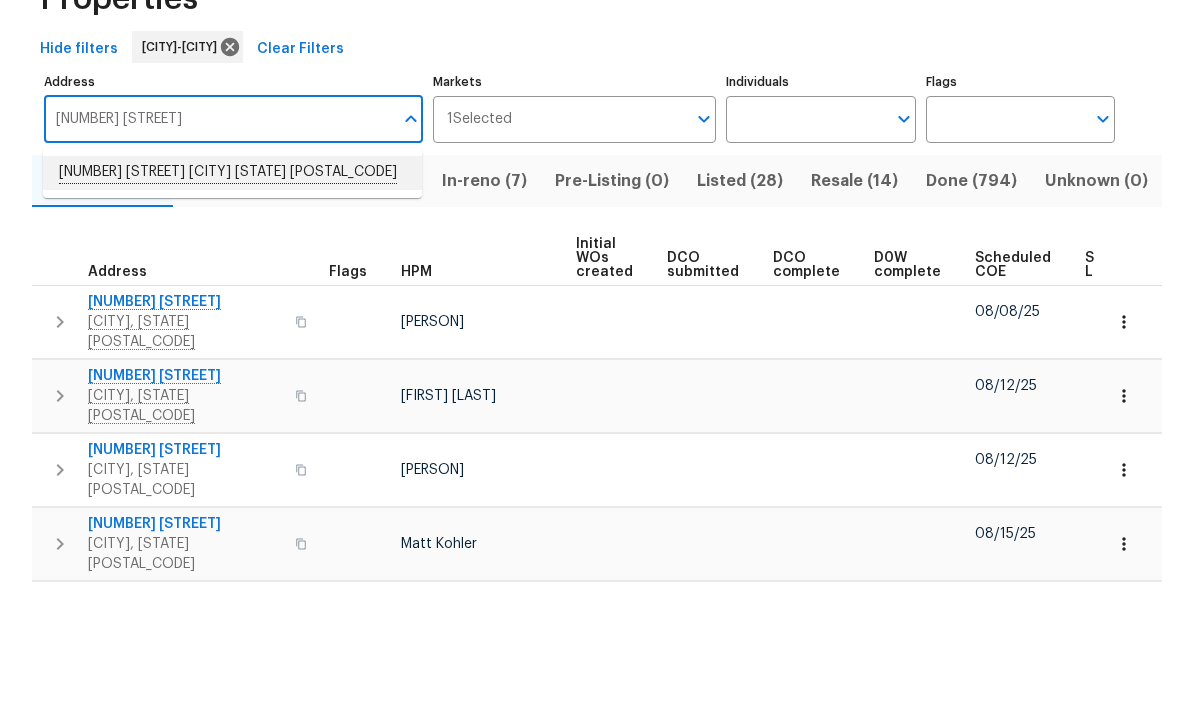 click on "[NUMBER] [STREET] [CITY] [STATE] [POSTAL_CODE]" at bounding box center (232, 301) 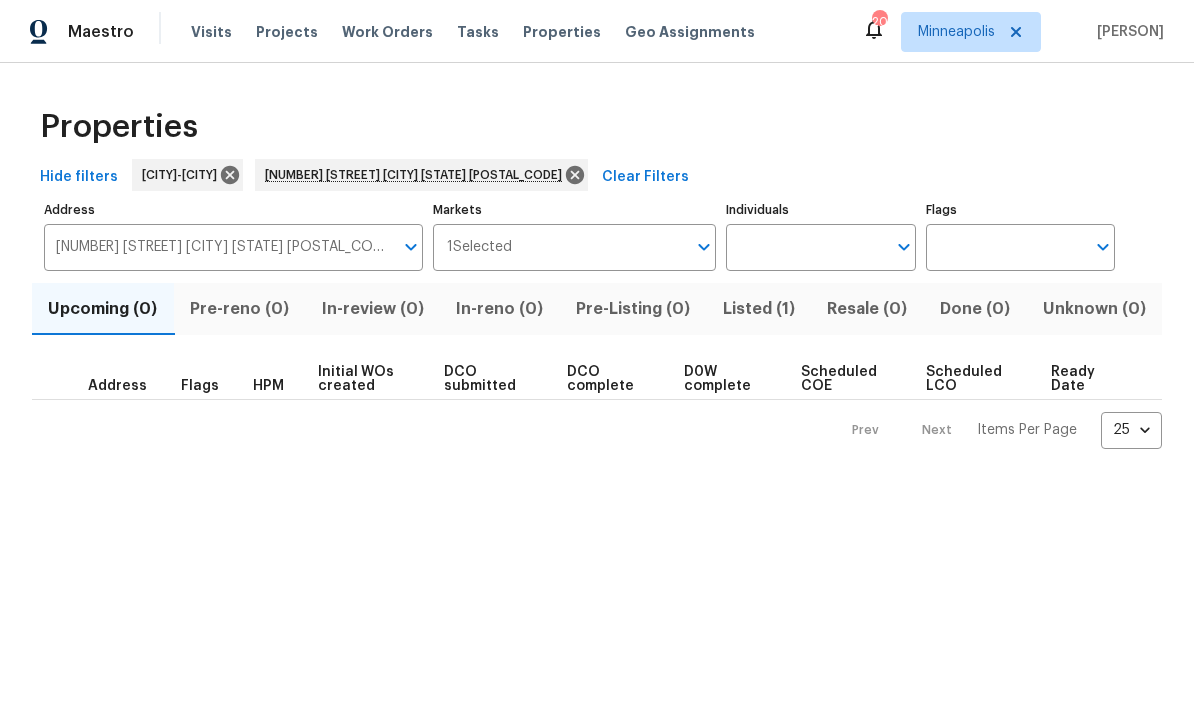 click on "Listed (1)" at bounding box center [758, 309] 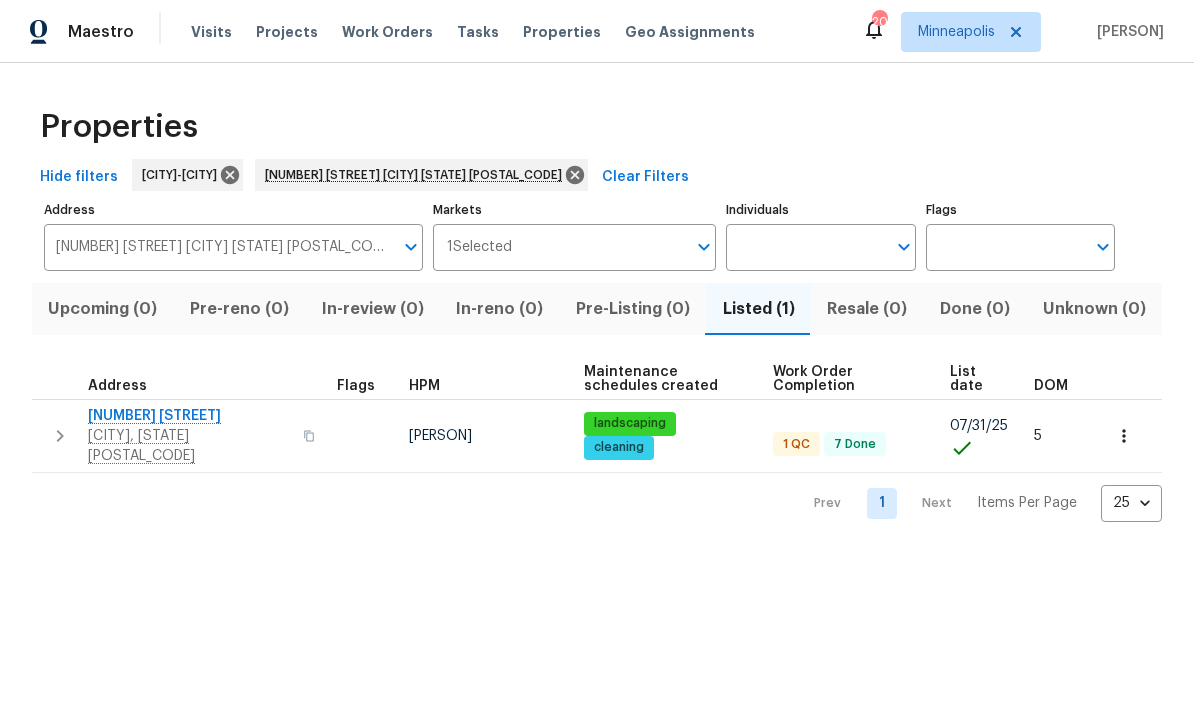click on "[NUMBER] [STREET]" at bounding box center (189, 416) 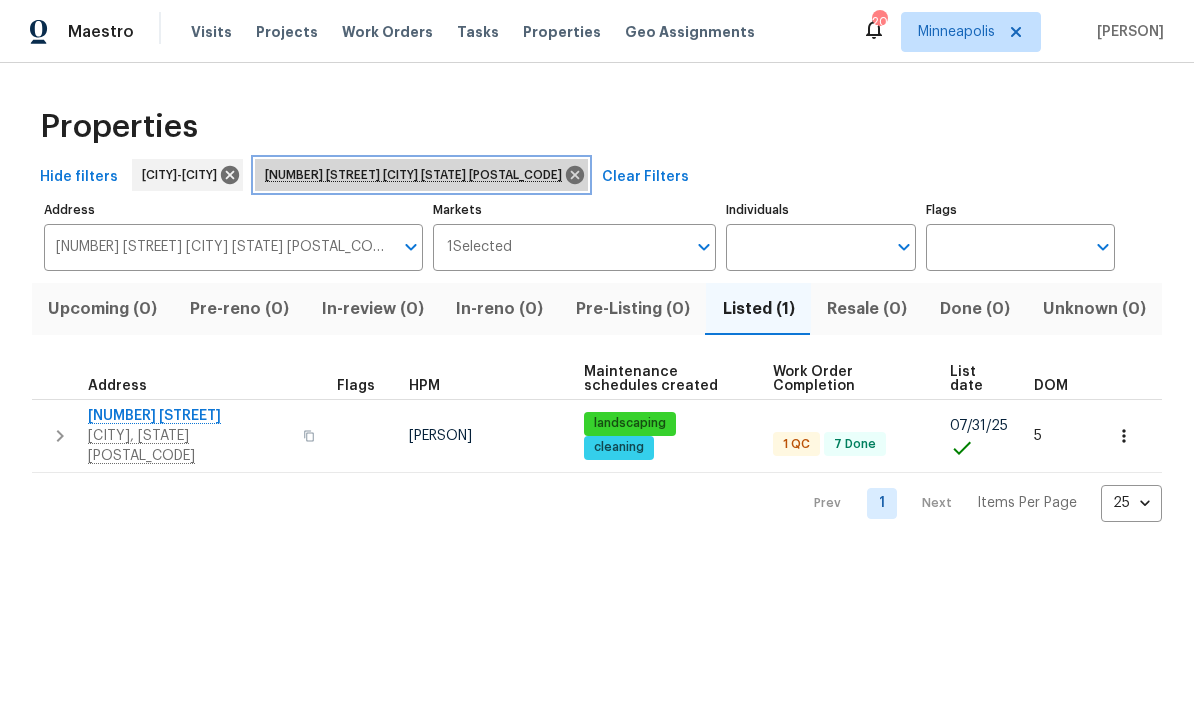 click 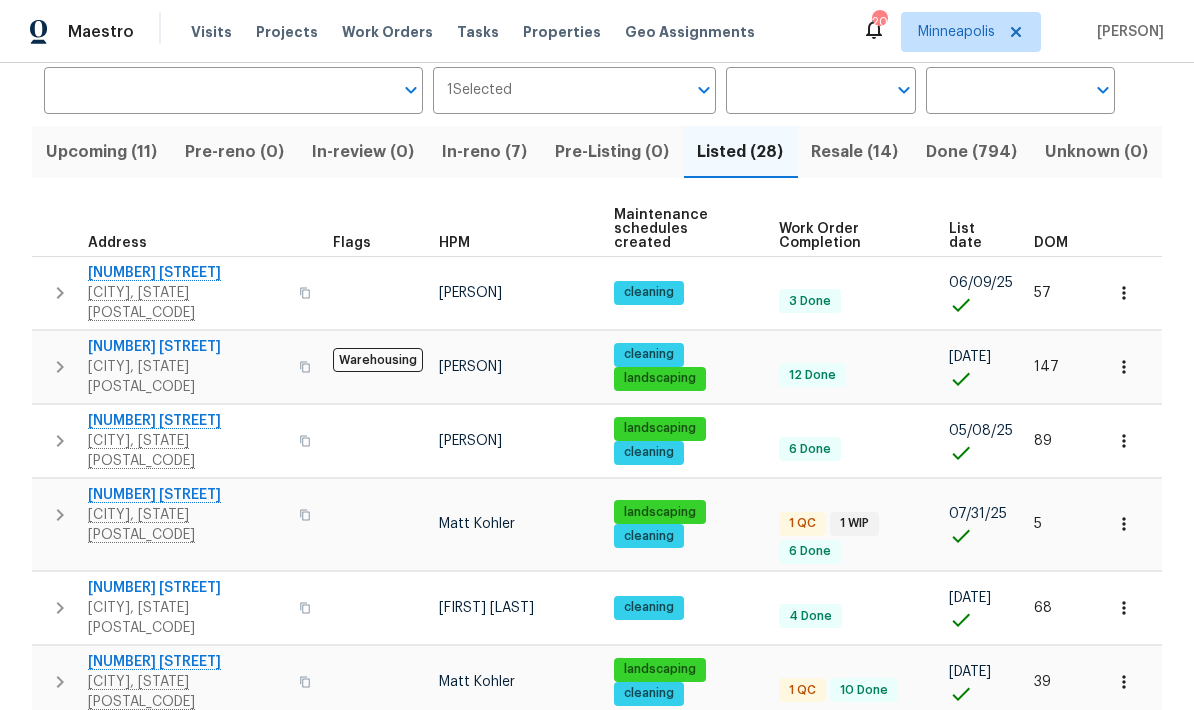 scroll, scrollTop: 160, scrollLeft: 0, axis: vertical 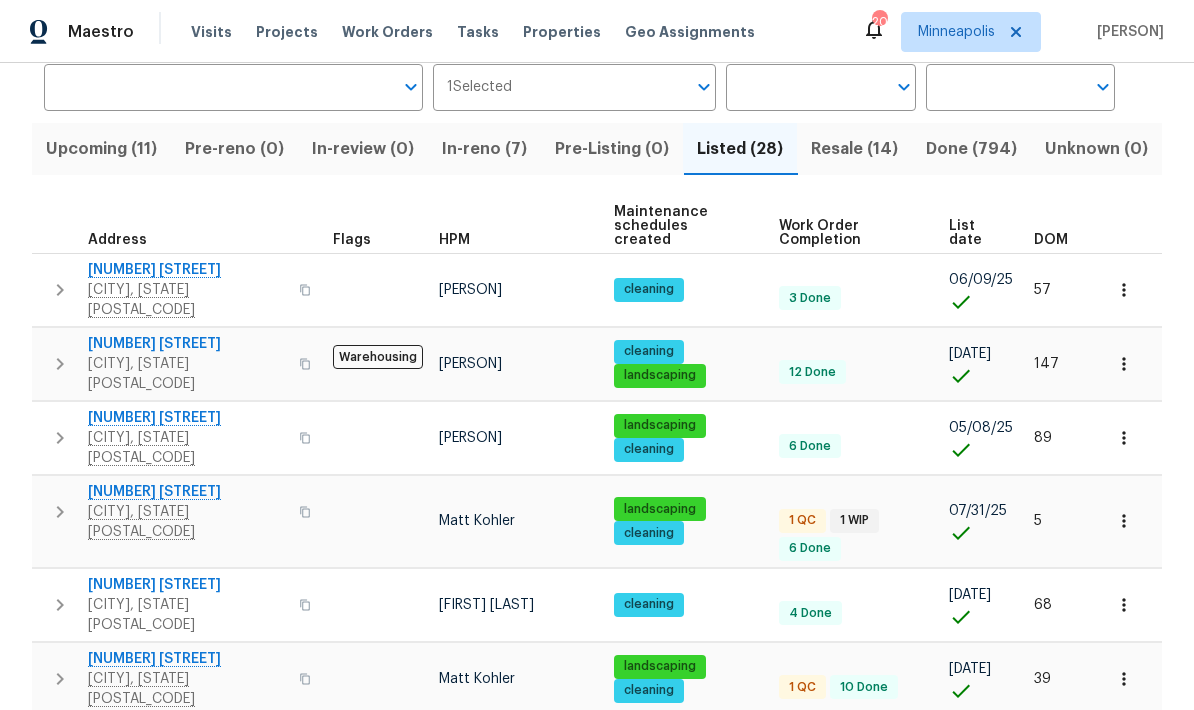click on "In-reno (7)" at bounding box center [484, 149] 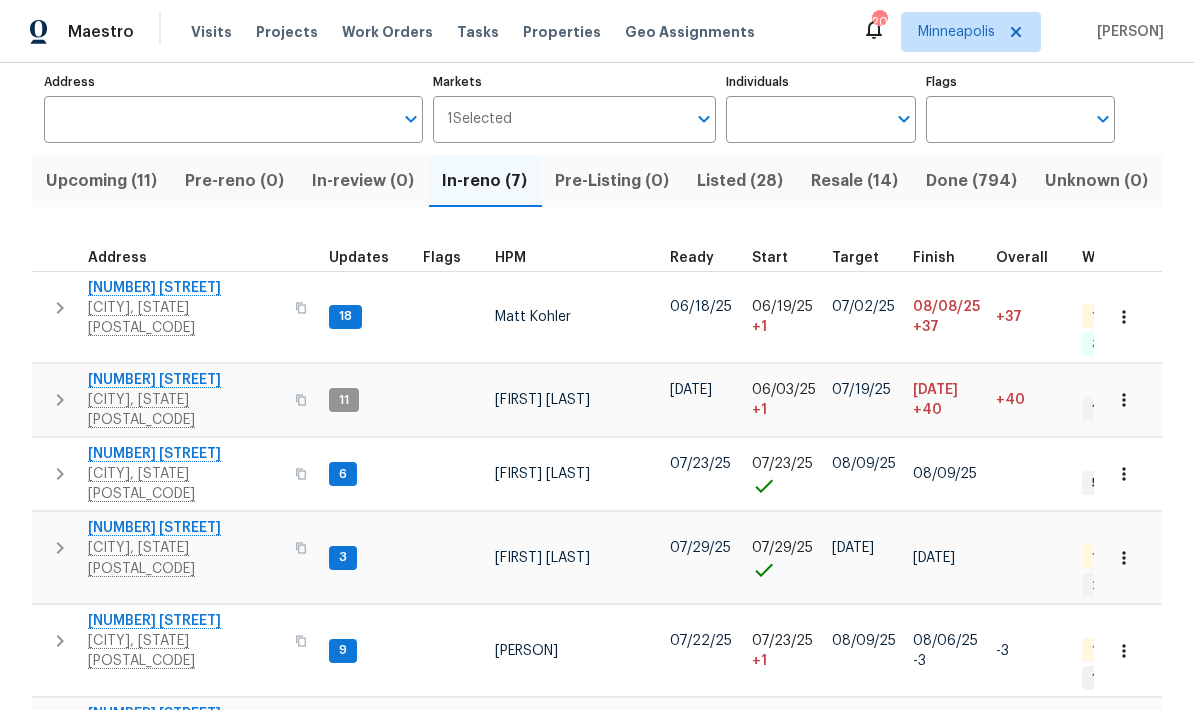 scroll, scrollTop: 0, scrollLeft: 0, axis: both 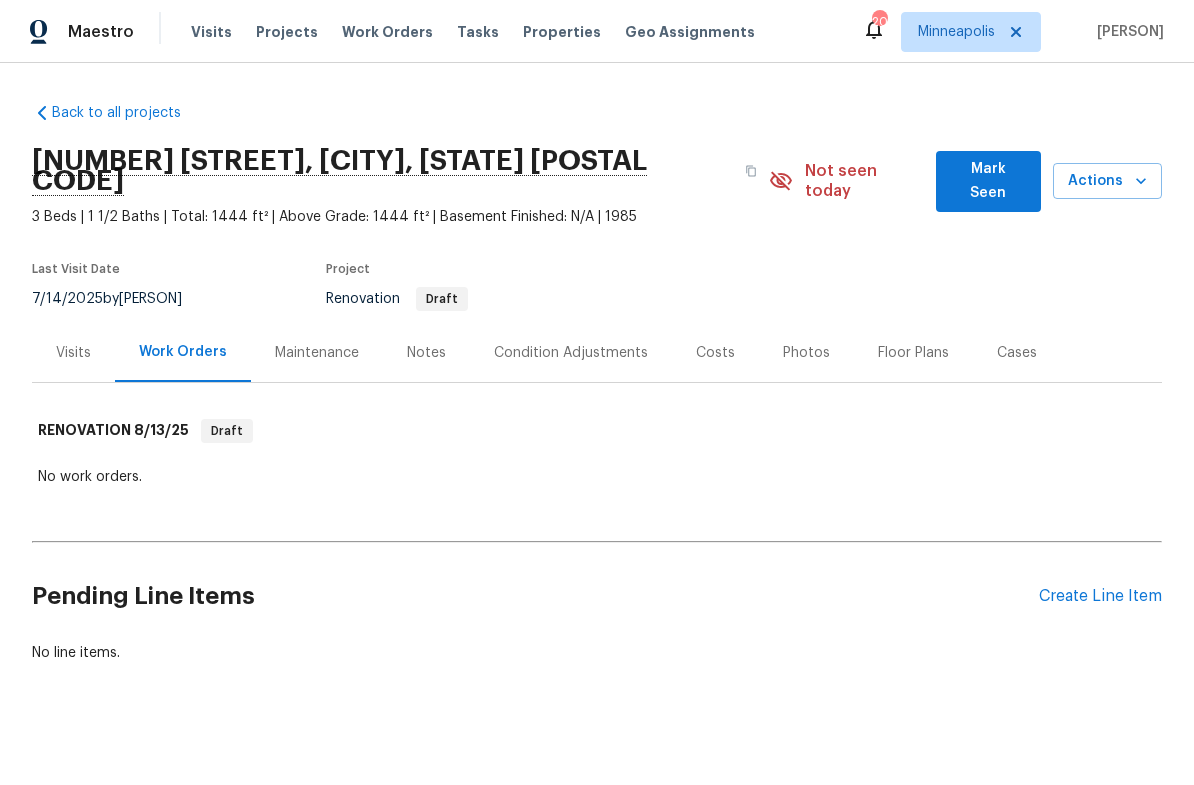 click on "Photos" at bounding box center (806, 352) 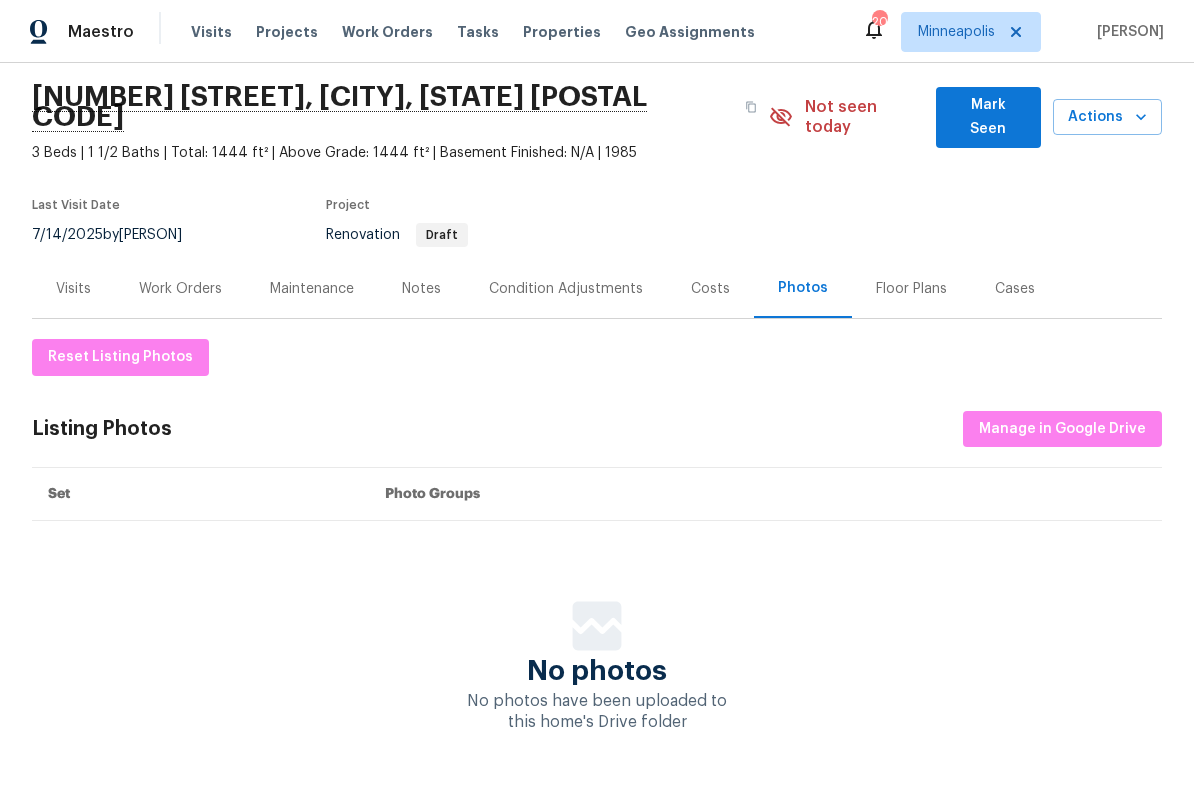 scroll, scrollTop: 62, scrollLeft: 0, axis: vertical 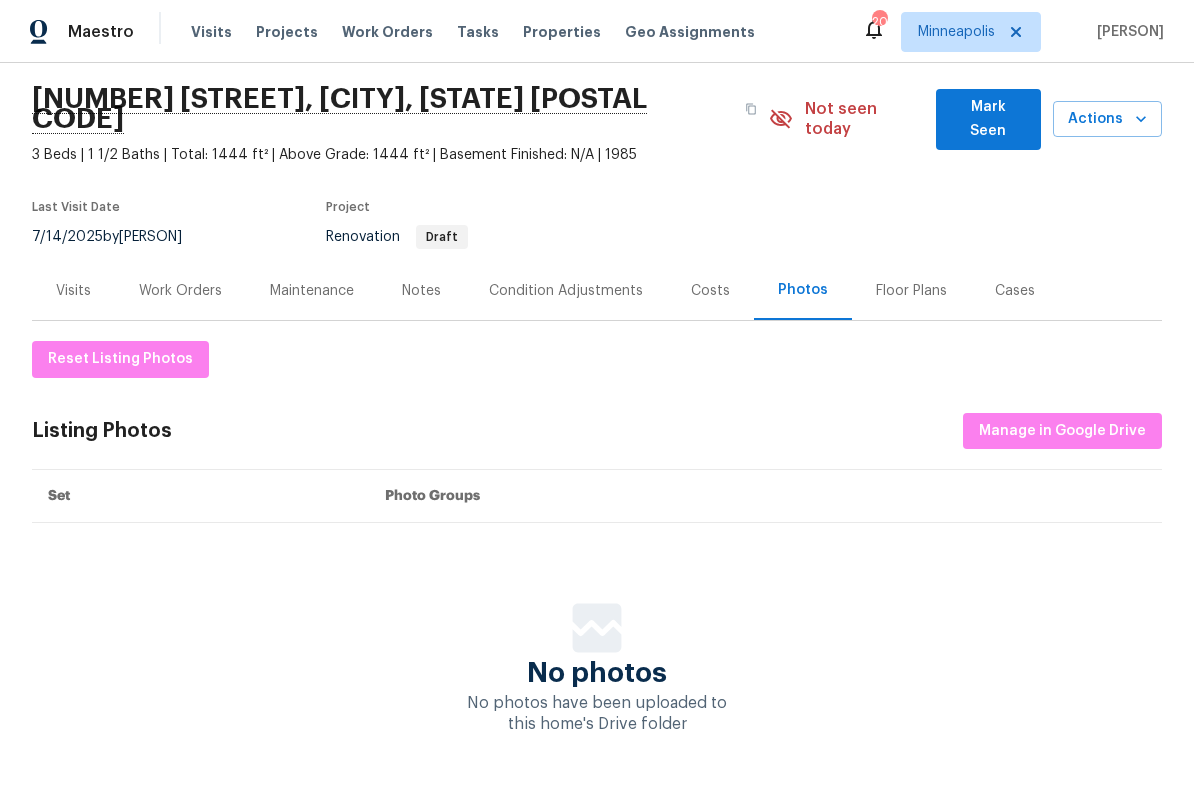 click on "Notes" at bounding box center [421, 291] 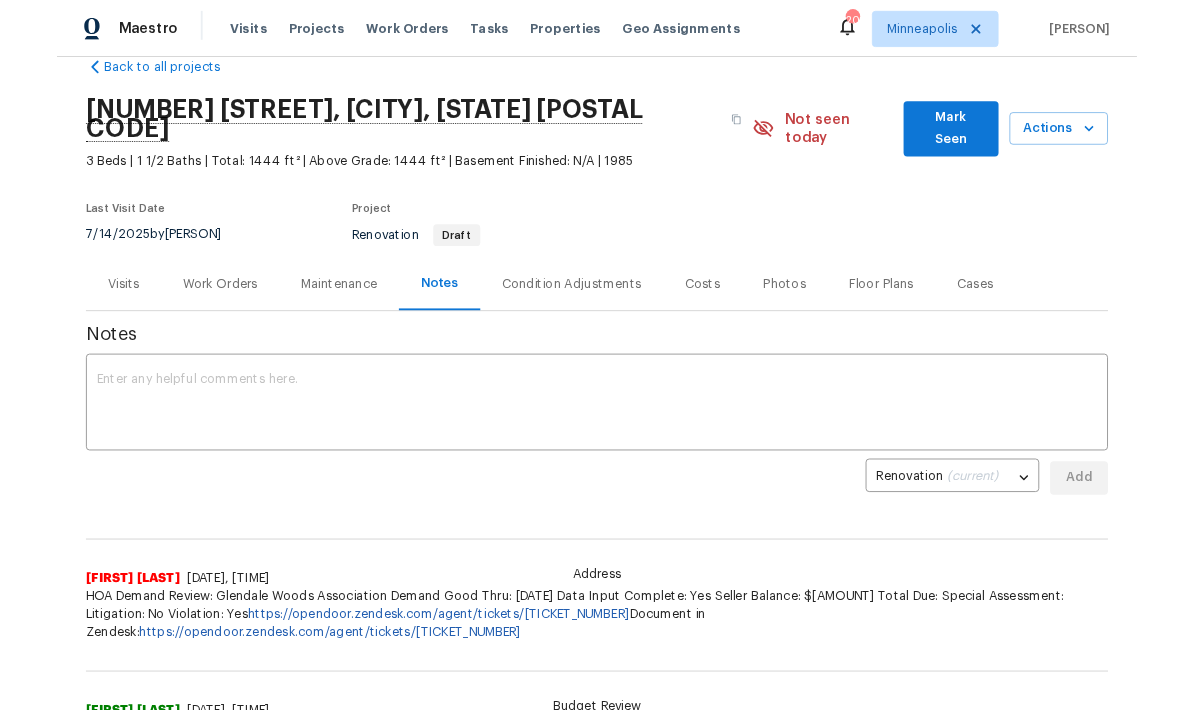 scroll, scrollTop: 38, scrollLeft: 0, axis: vertical 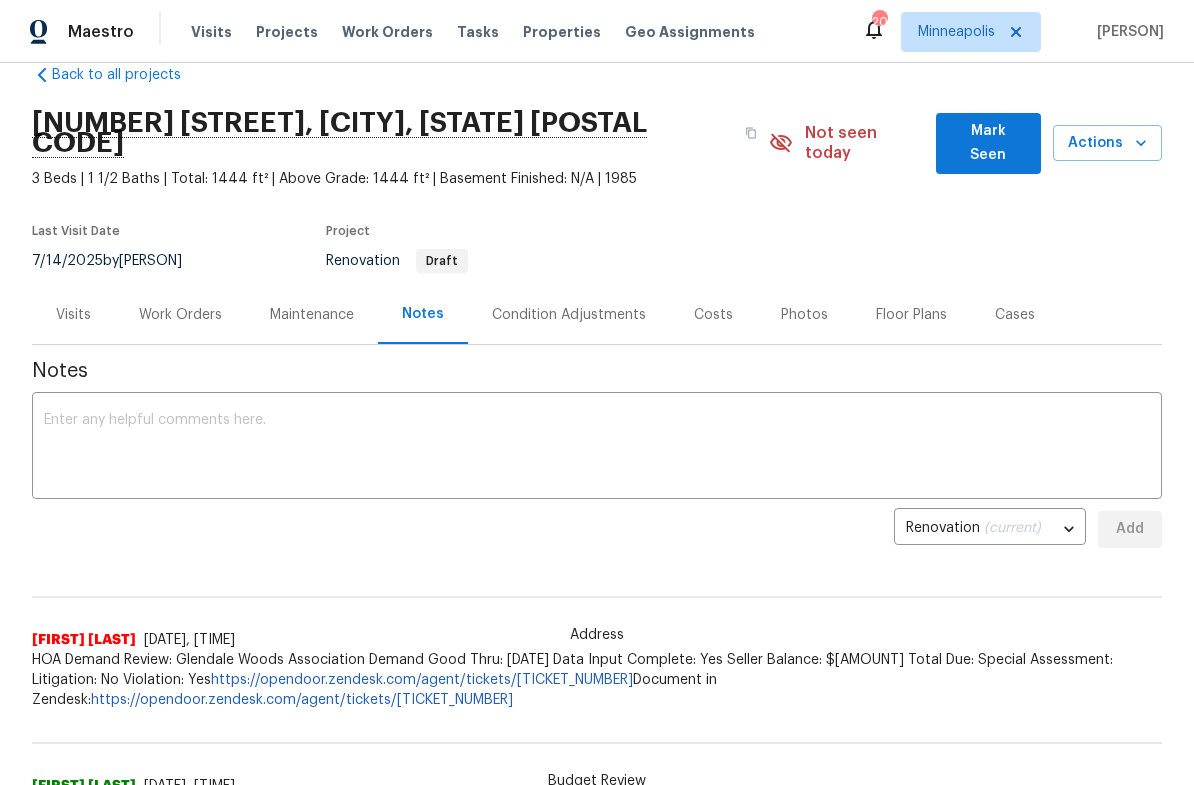 click on "Actions" at bounding box center (1107, 143) 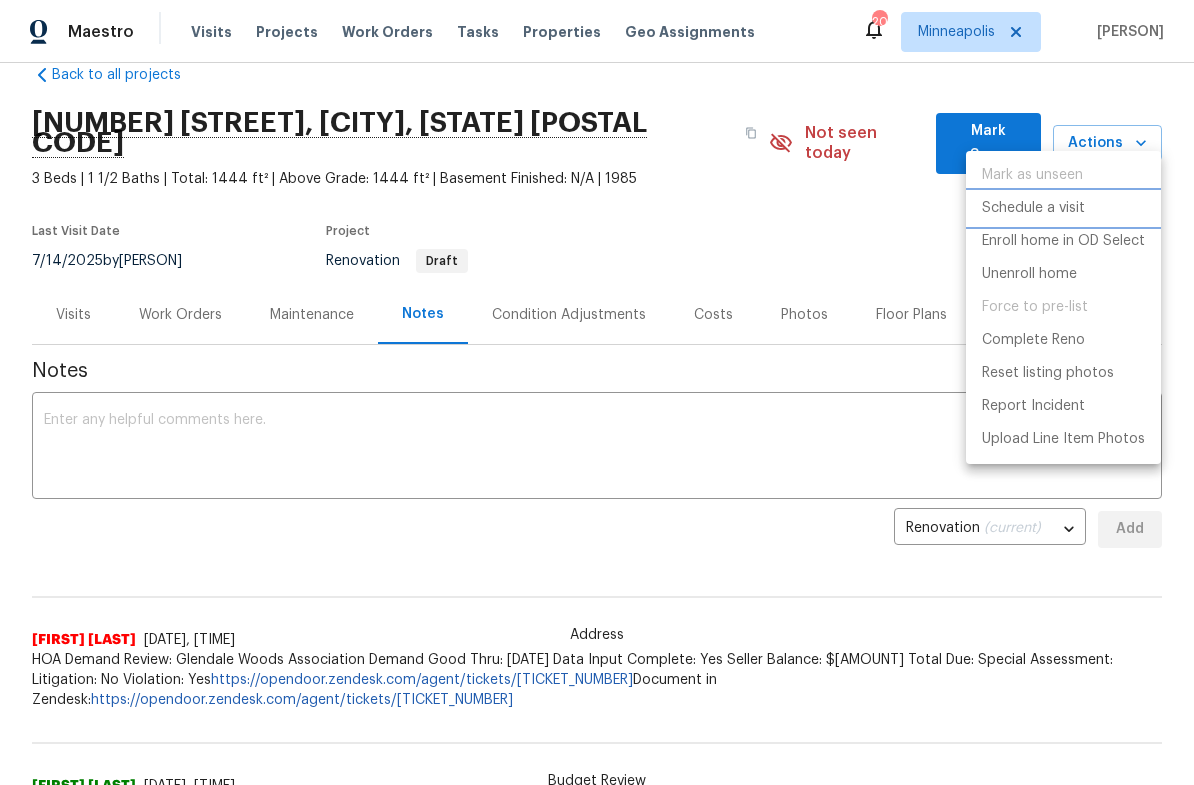 click on "Schedule a visit" at bounding box center (1033, 208) 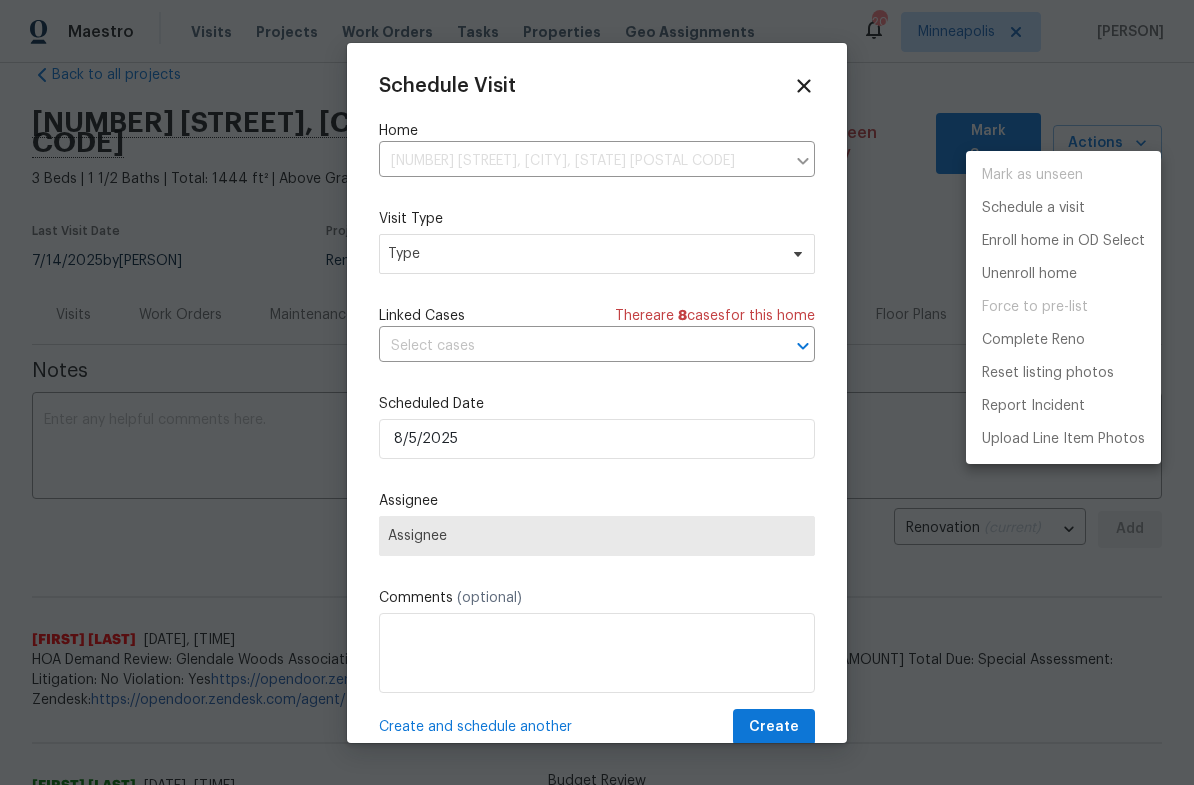 click at bounding box center [597, 392] 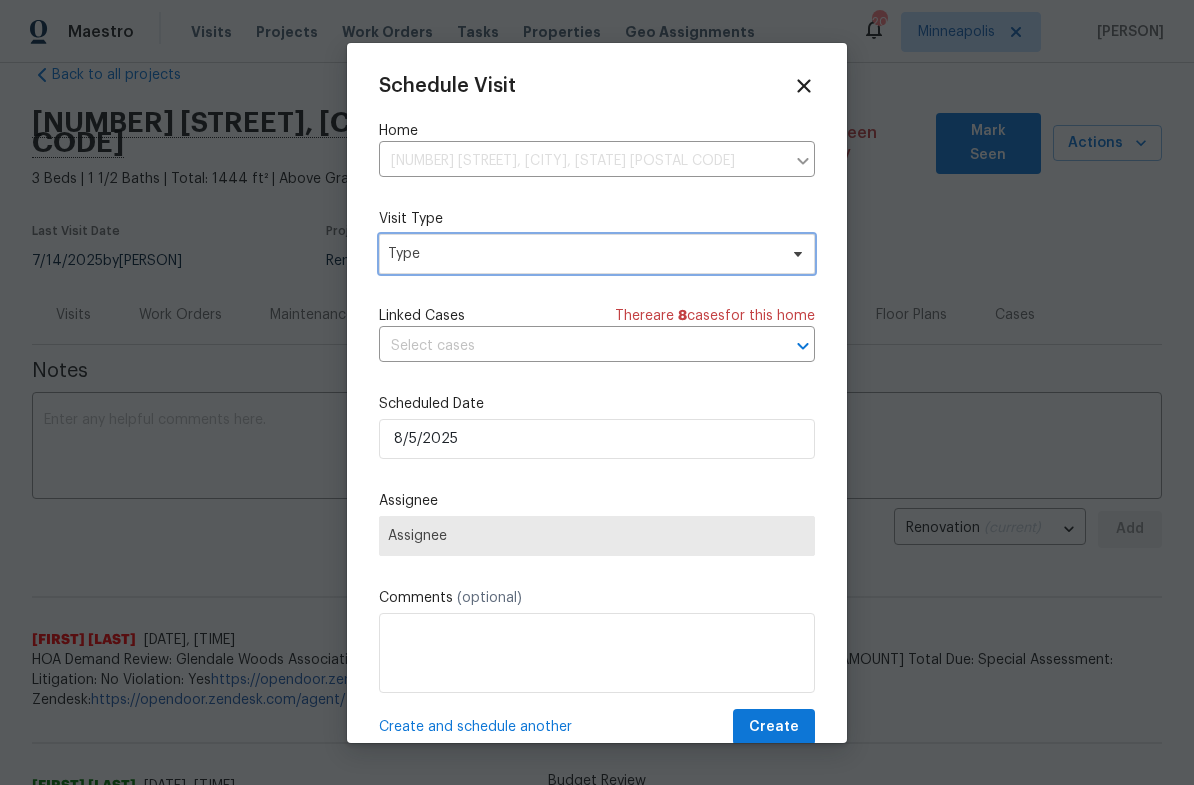 click on "Type" at bounding box center (582, 254) 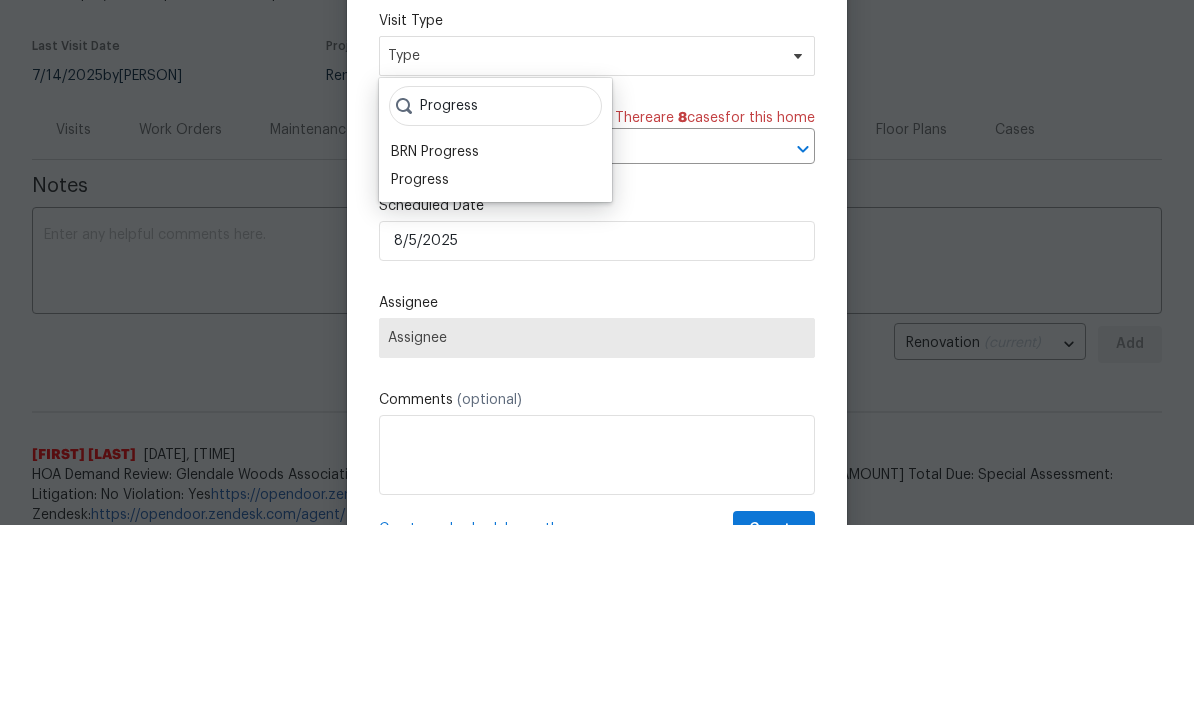 type on "Progress" 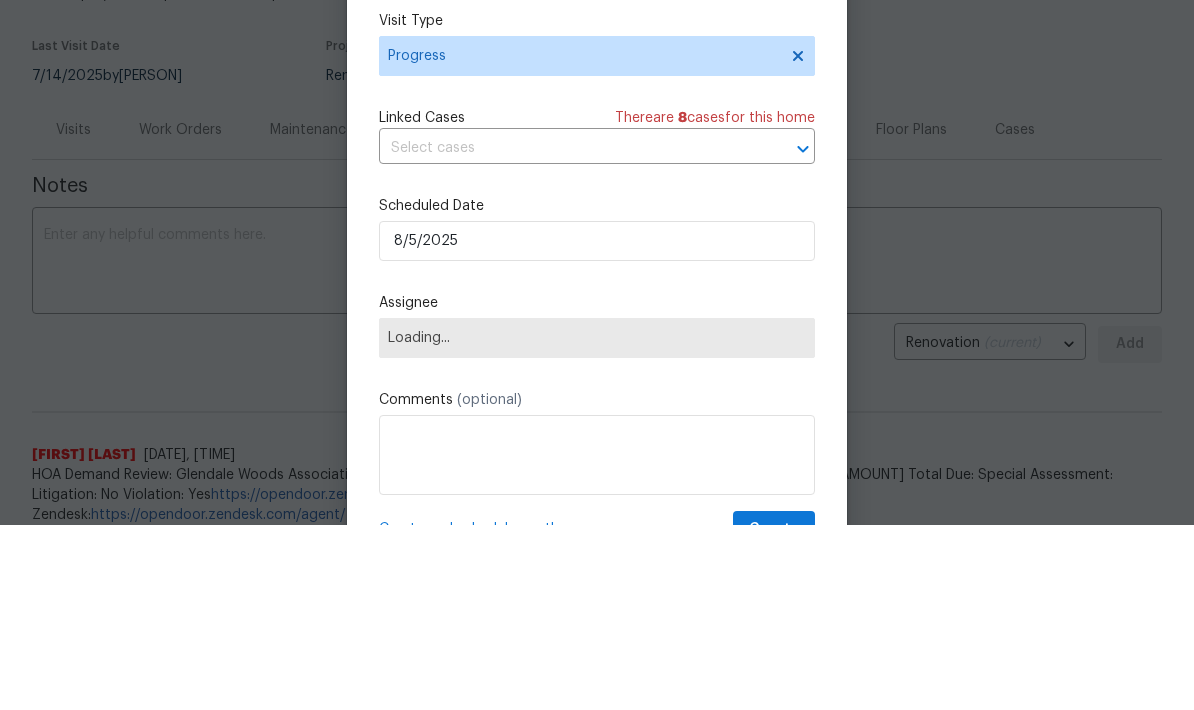 scroll, scrollTop: 185, scrollLeft: 0, axis: vertical 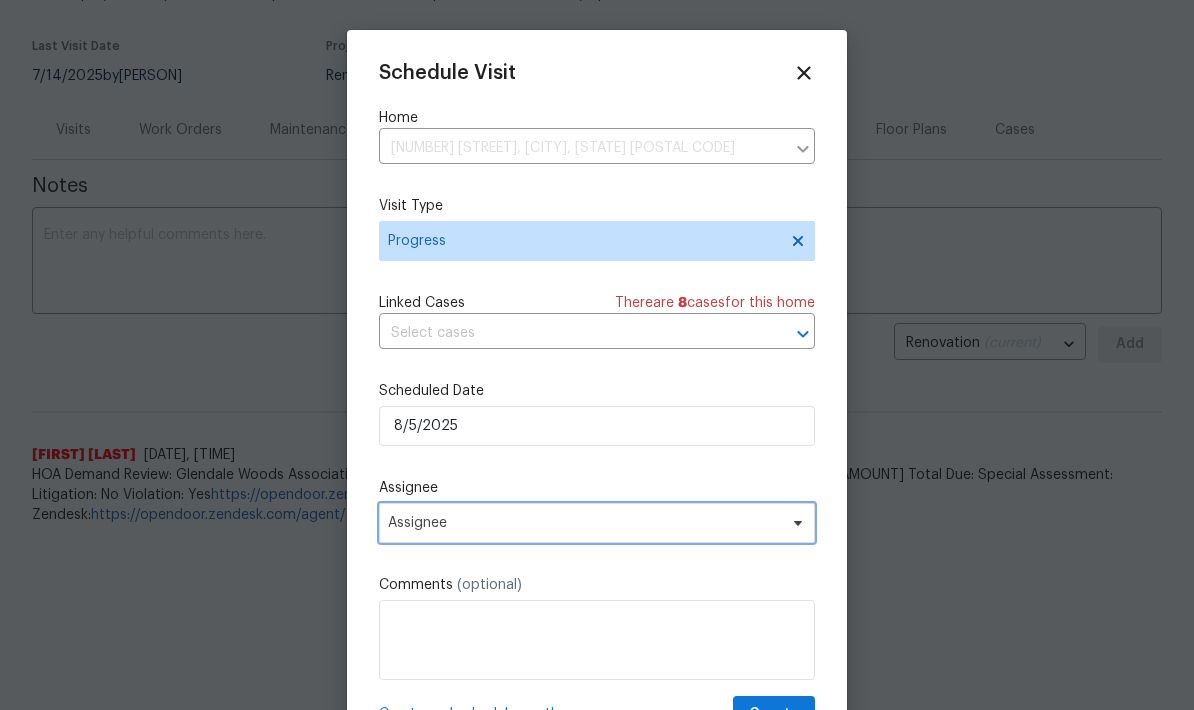 click on "Assignee" at bounding box center [584, 523] 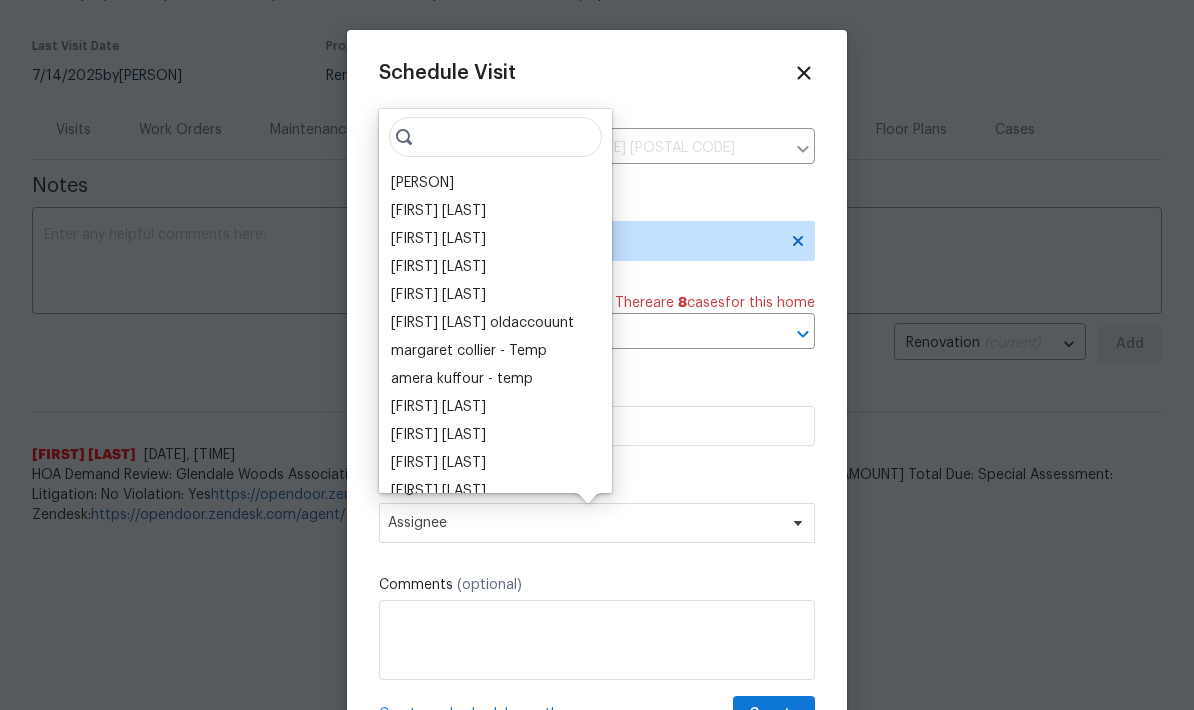 click on "[PERSON]" at bounding box center (422, 183) 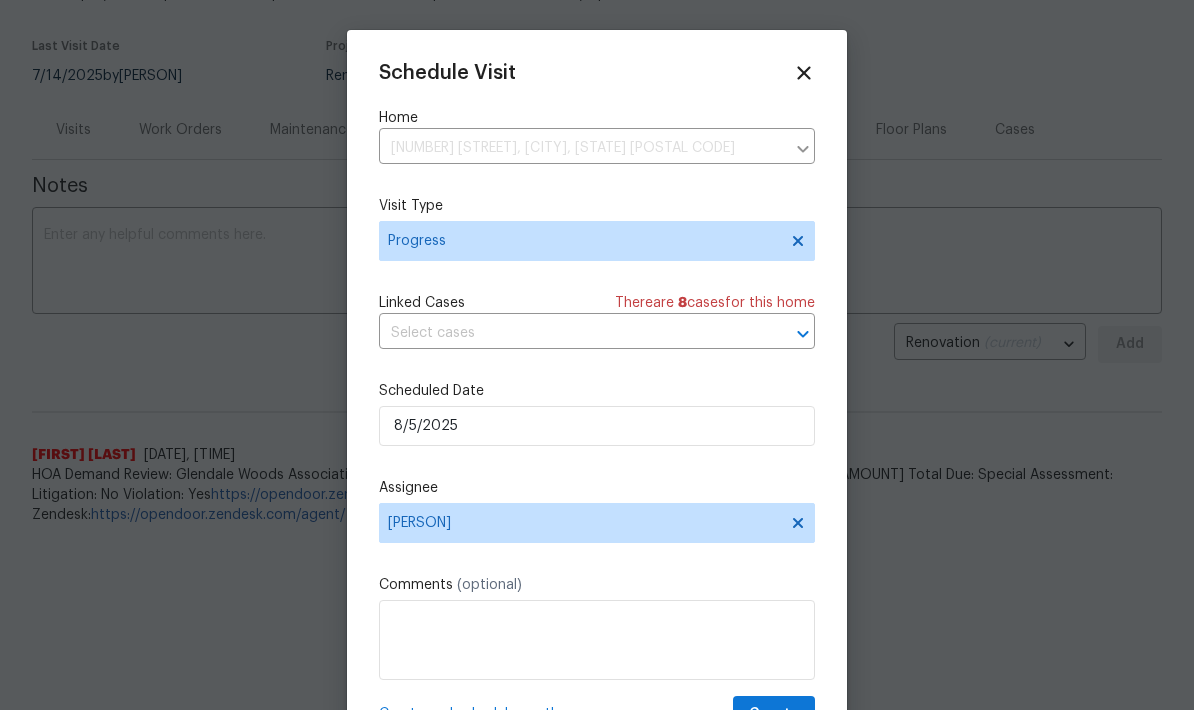 click at bounding box center [597, 640] 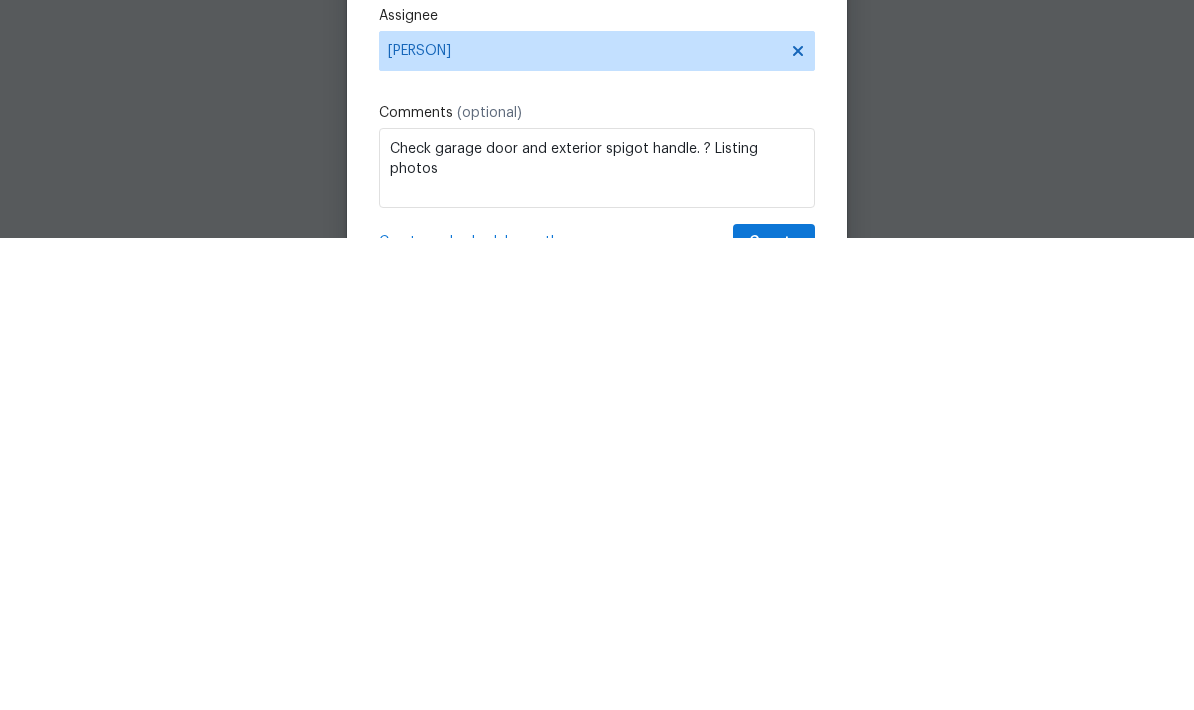 scroll, scrollTop: 308, scrollLeft: 0, axis: vertical 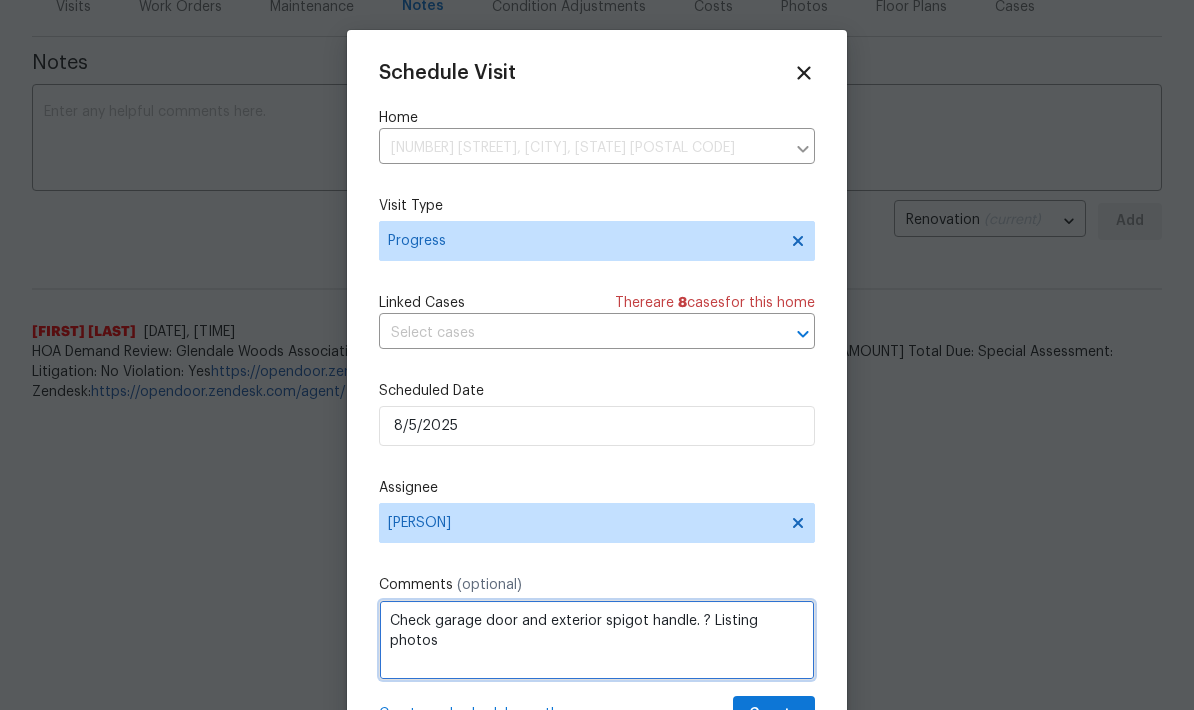 click on "Check garage door and exterior spigot handle. ? Listing photos" at bounding box center [597, 640] 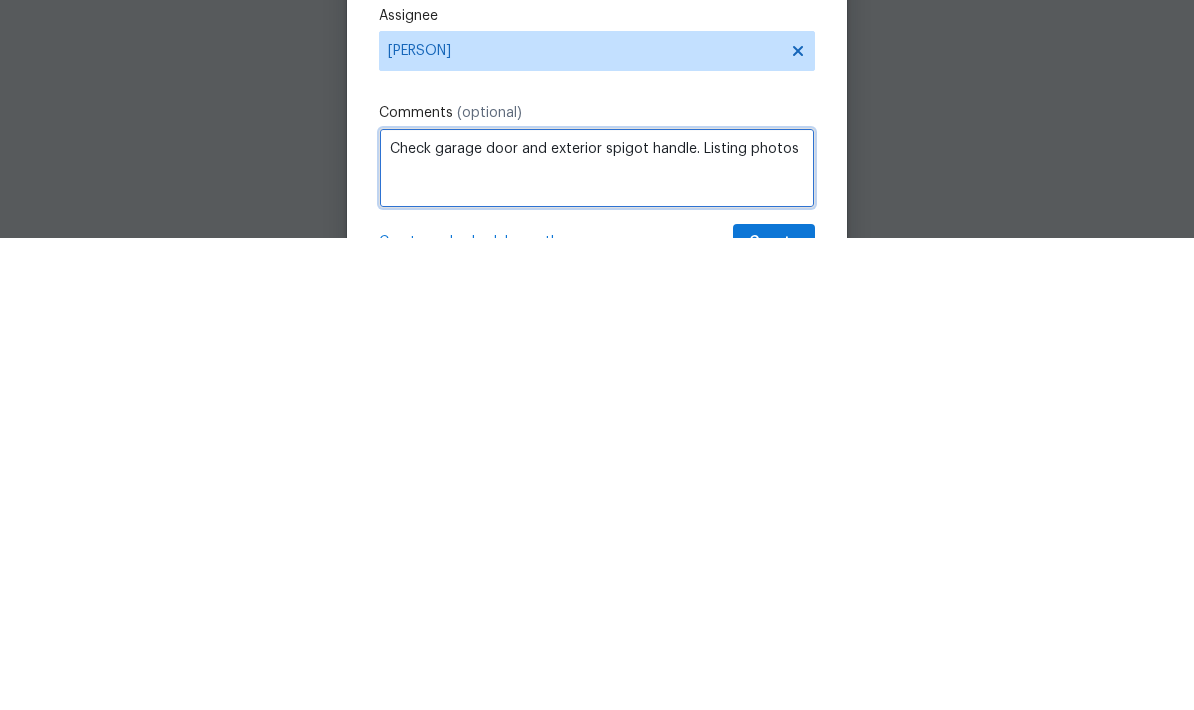 click on "Check garage door and exterior spigot handle. Listing photos" at bounding box center (597, 640) 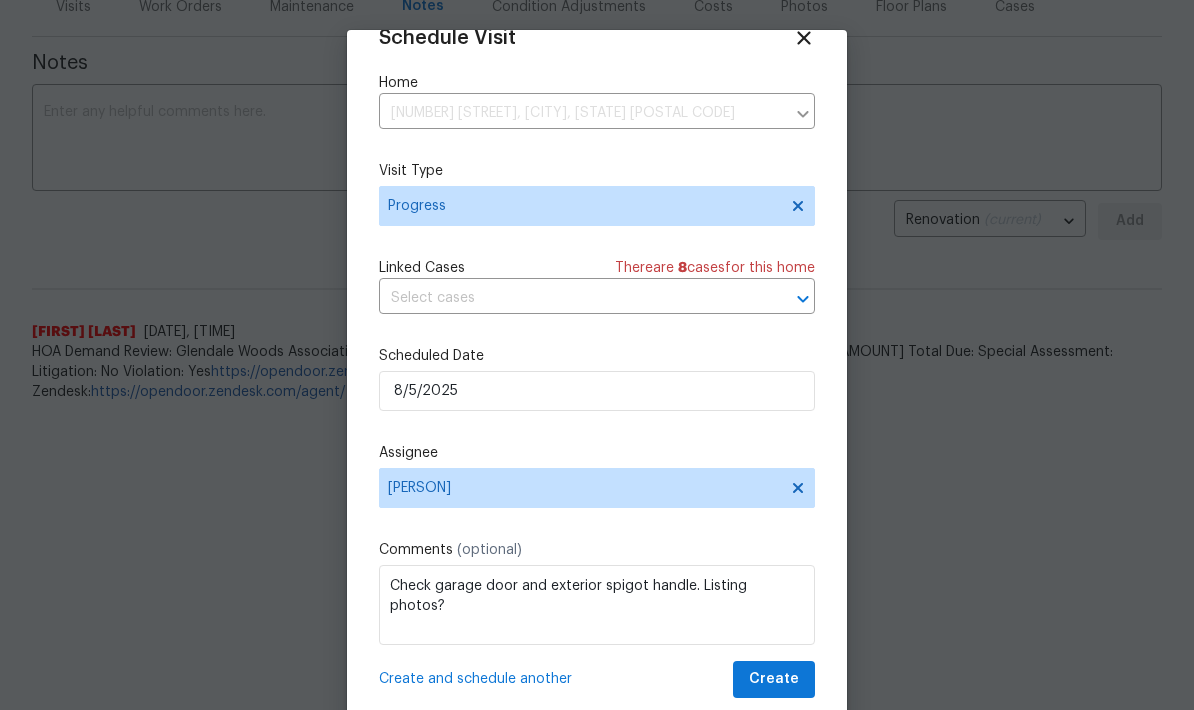 scroll, scrollTop: 39, scrollLeft: 0, axis: vertical 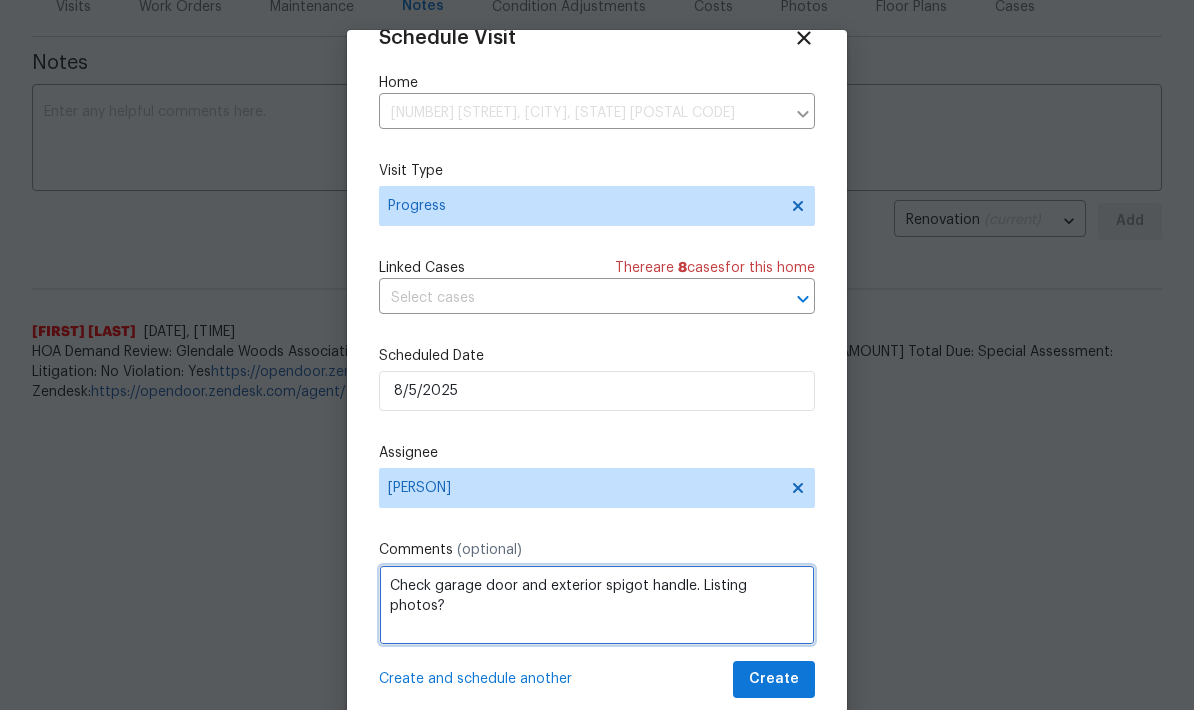 type on "Check garage door and exterior spigot handle. Listing photos?" 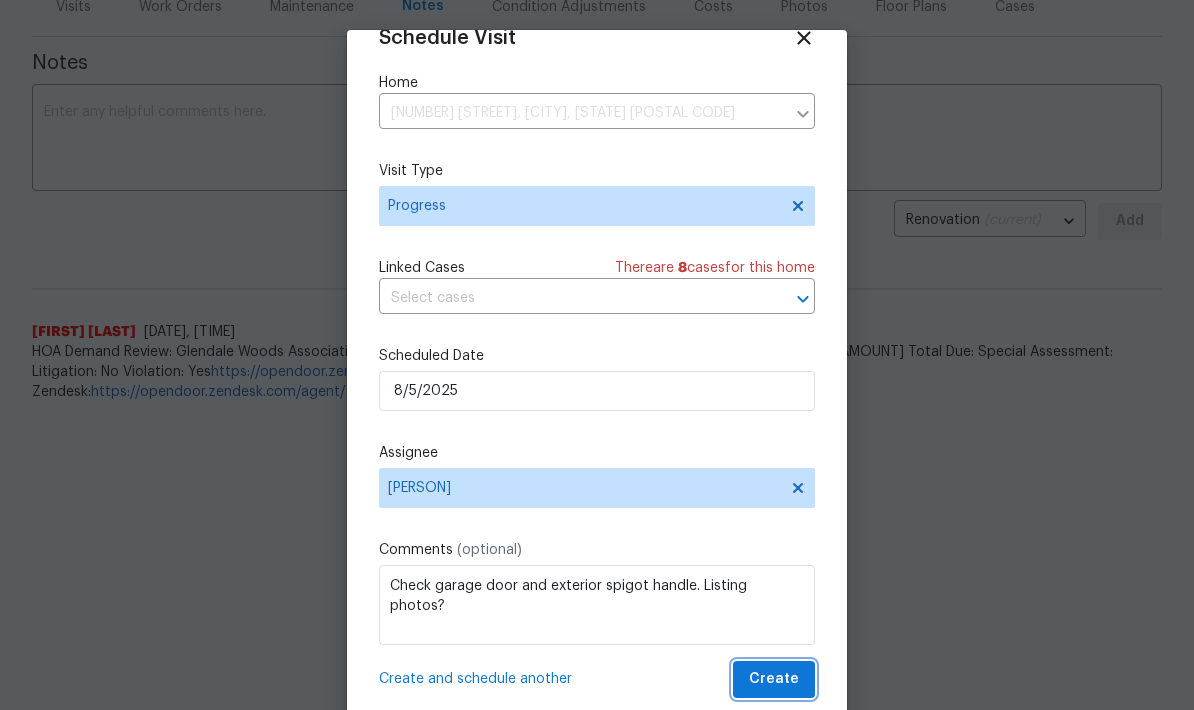 click on "Create" at bounding box center [774, 679] 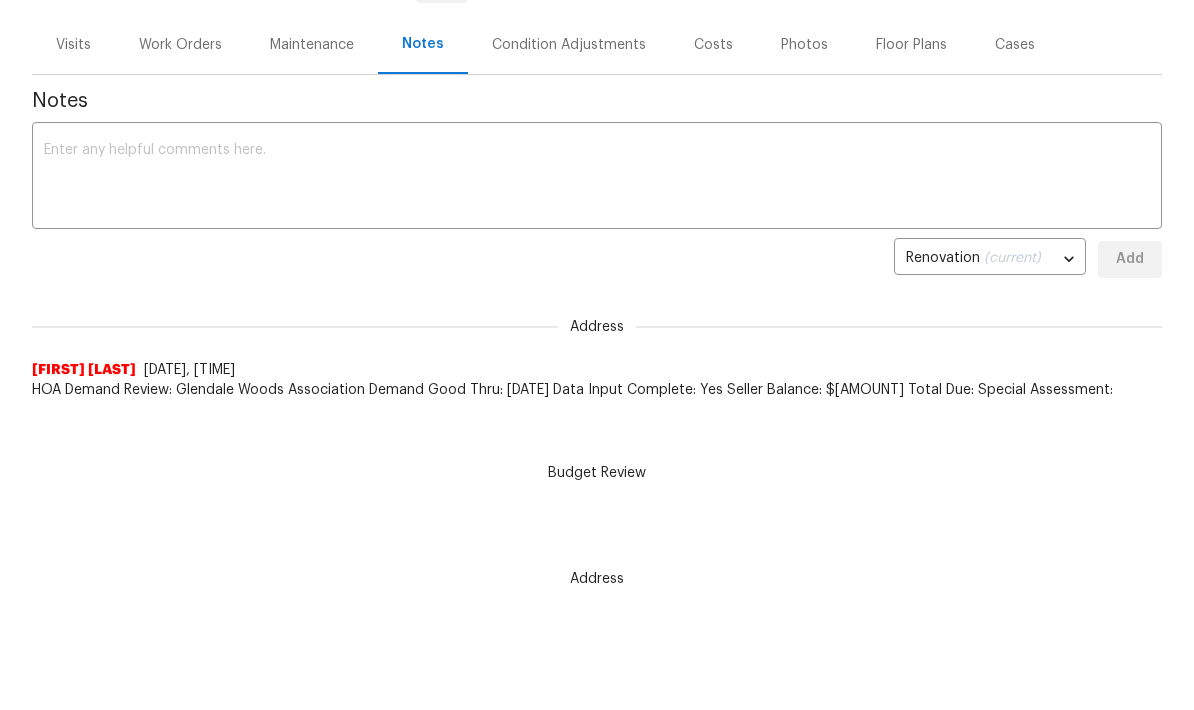 scroll, scrollTop: 0, scrollLeft: 0, axis: both 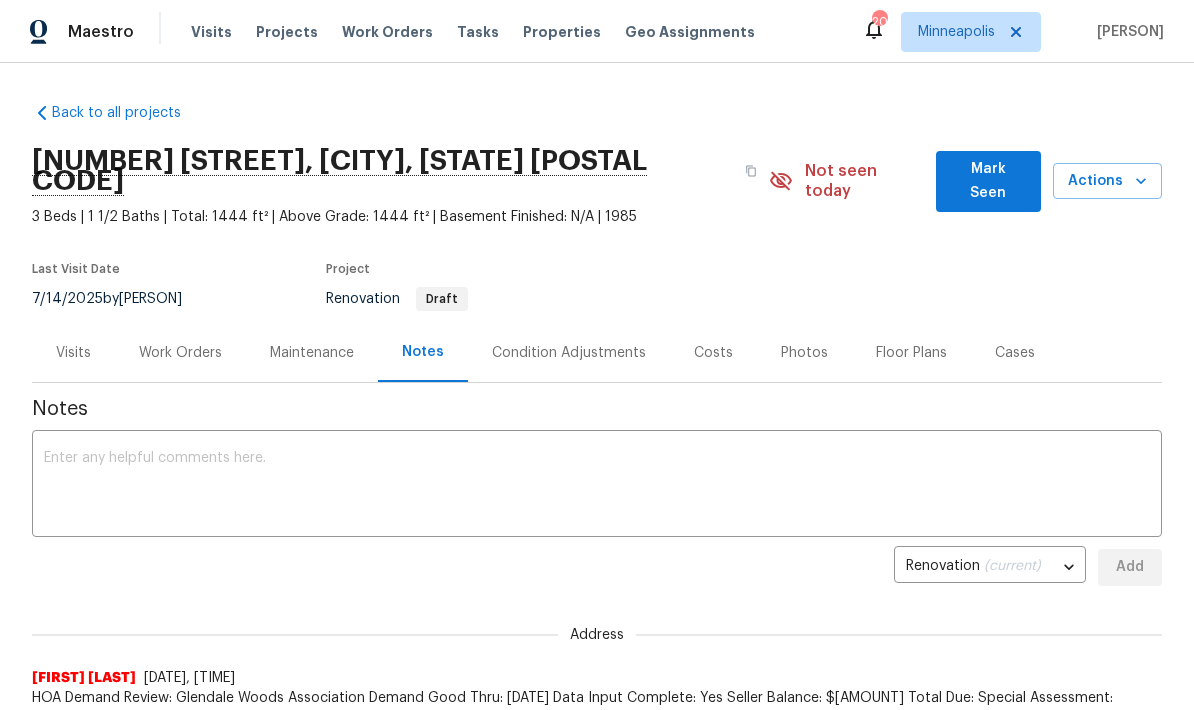 click on "Work Orders" at bounding box center [180, 353] 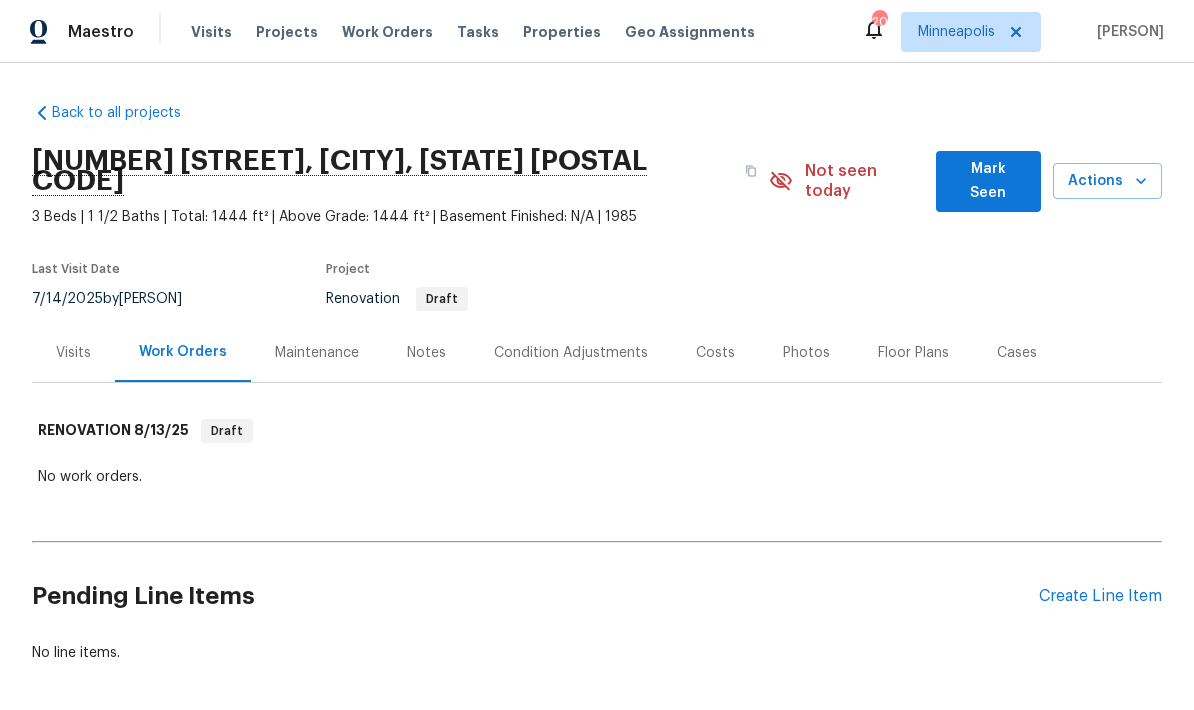 click on "Visits" at bounding box center [73, 353] 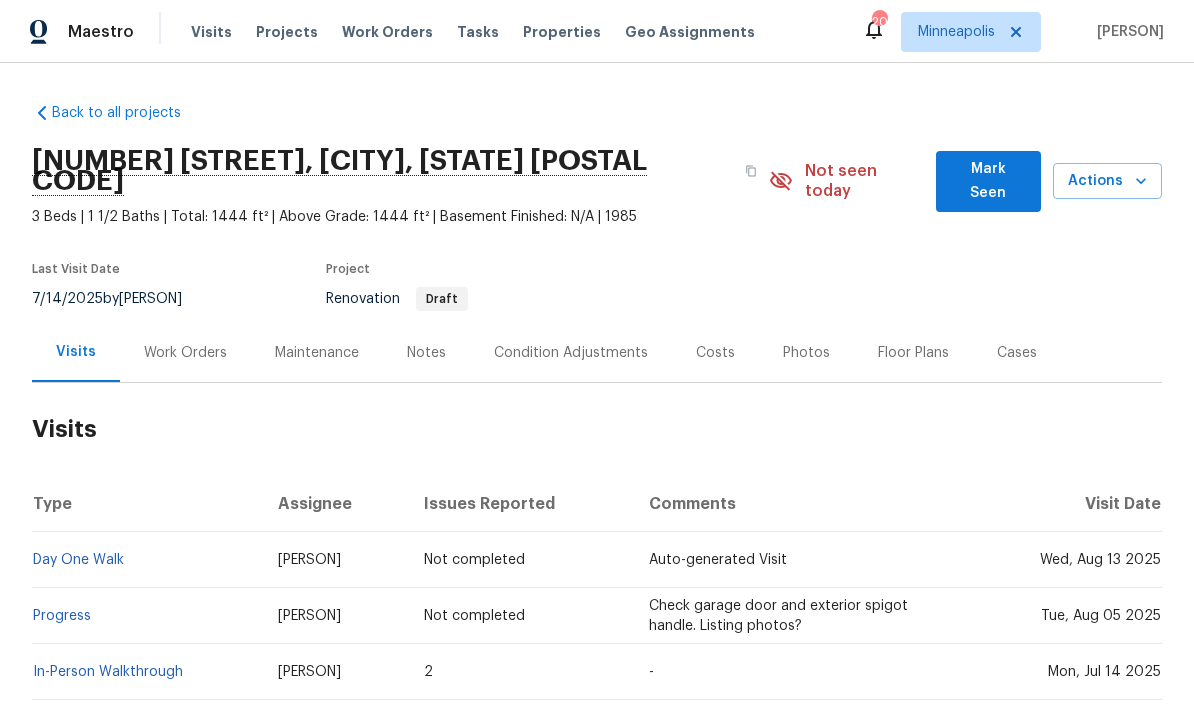 click on "Work Orders" at bounding box center (185, 353) 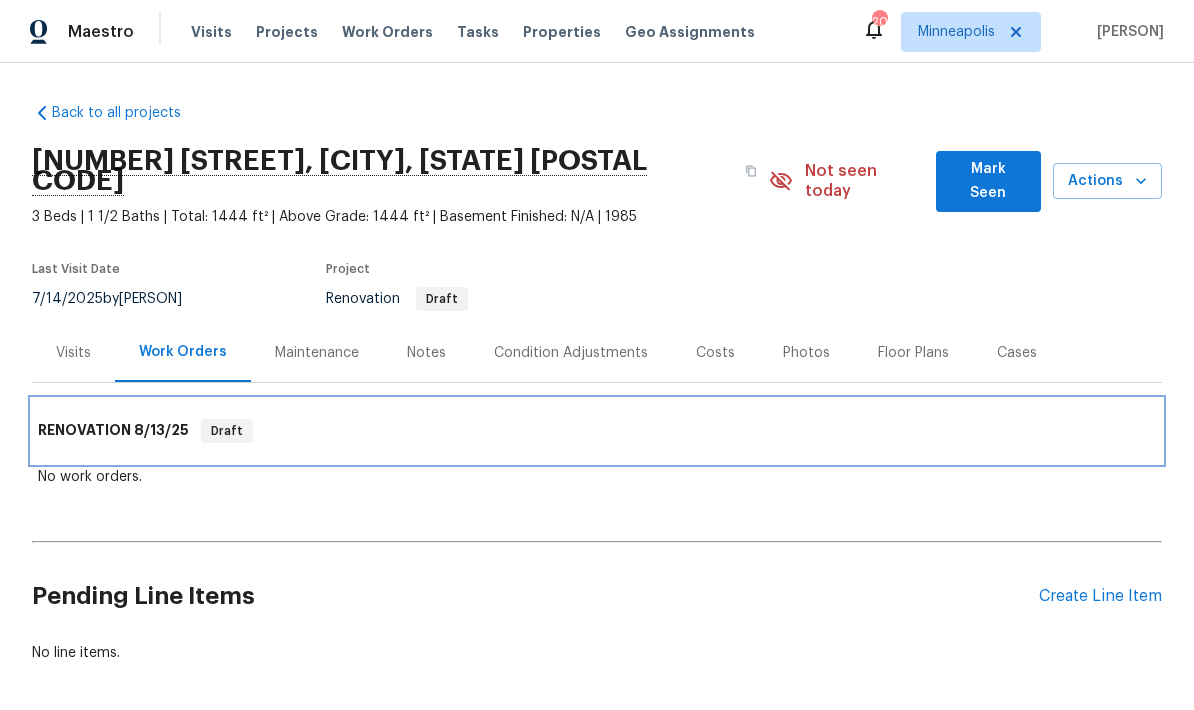 click on "RENOVATION   8/13/25" at bounding box center (113, 431) 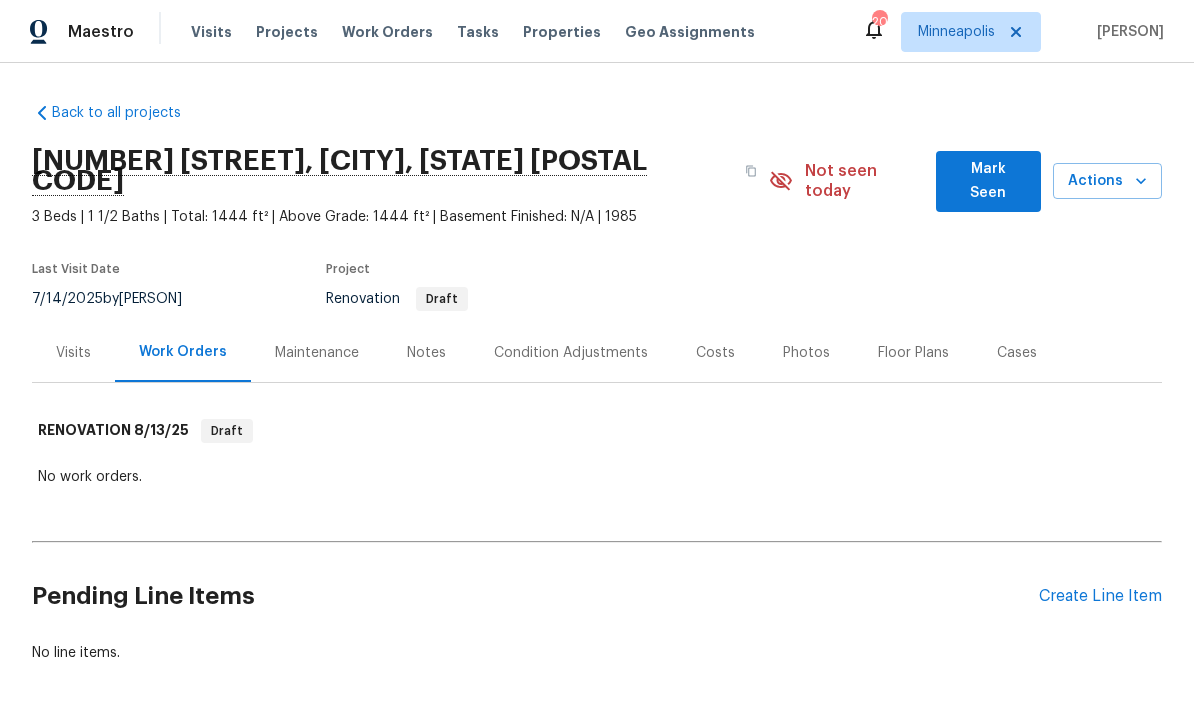 click on "Visits" at bounding box center (73, 353) 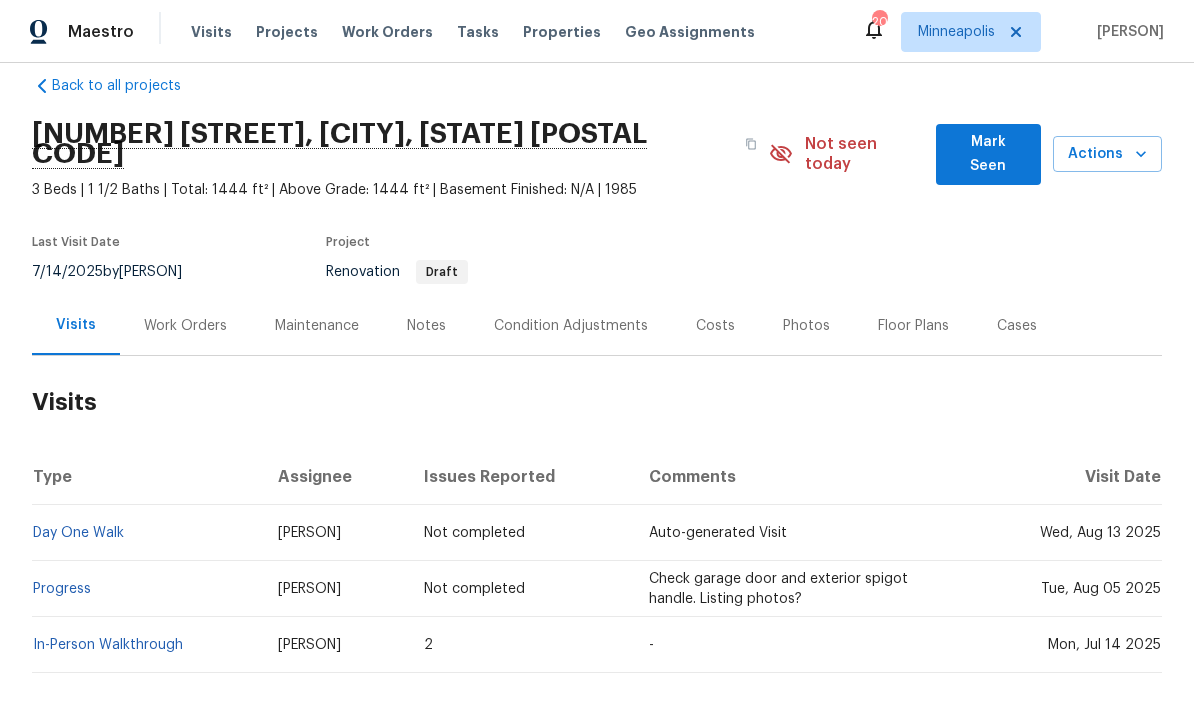 scroll, scrollTop: 26, scrollLeft: 0, axis: vertical 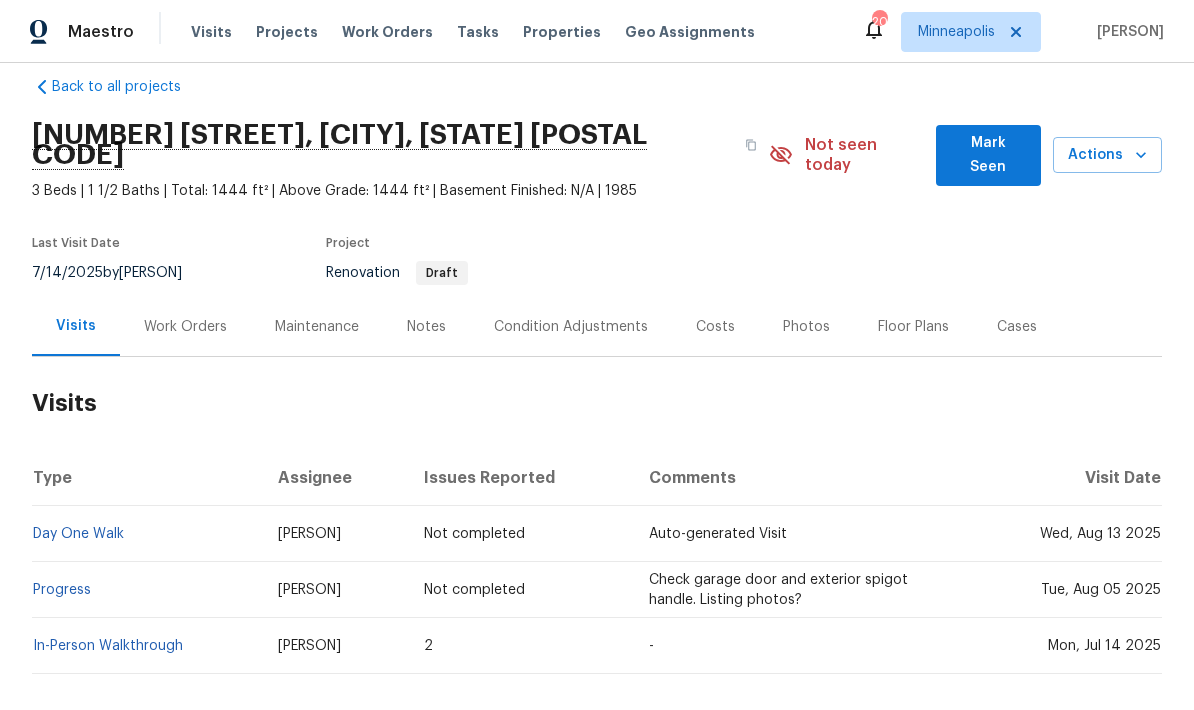 click on "Progress" at bounding box center (62, 590) 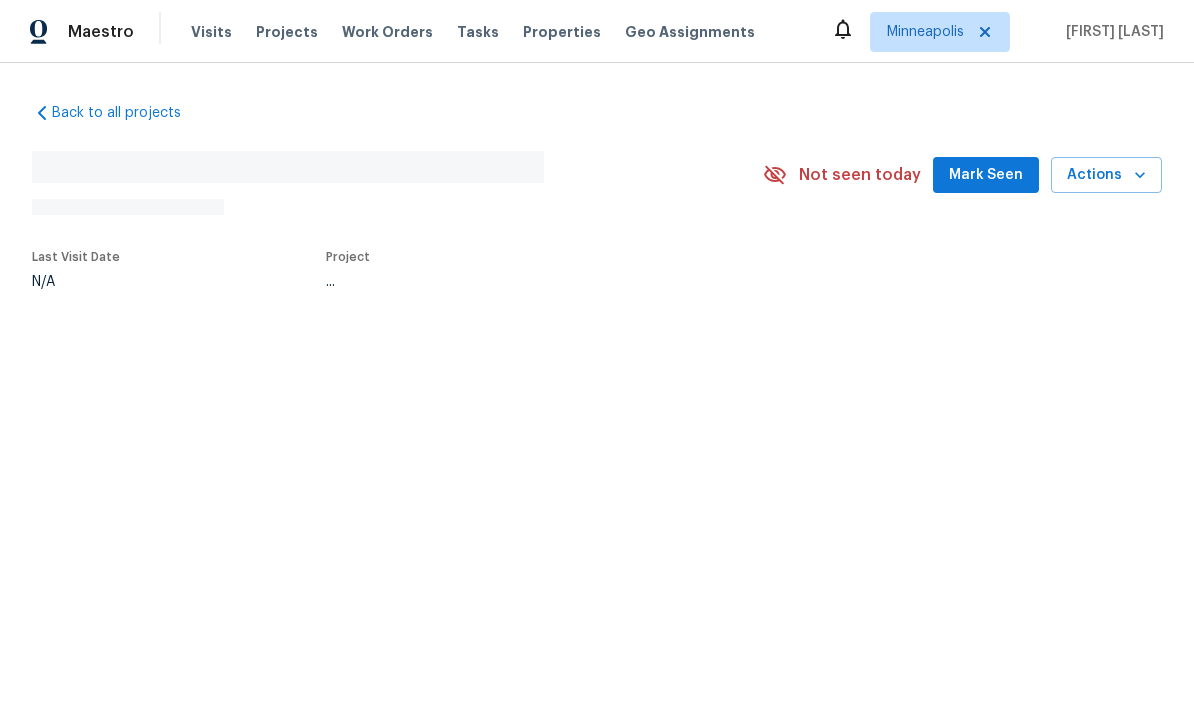 scroll, scrollTop: 0, scrollLeft: 0, axis: both 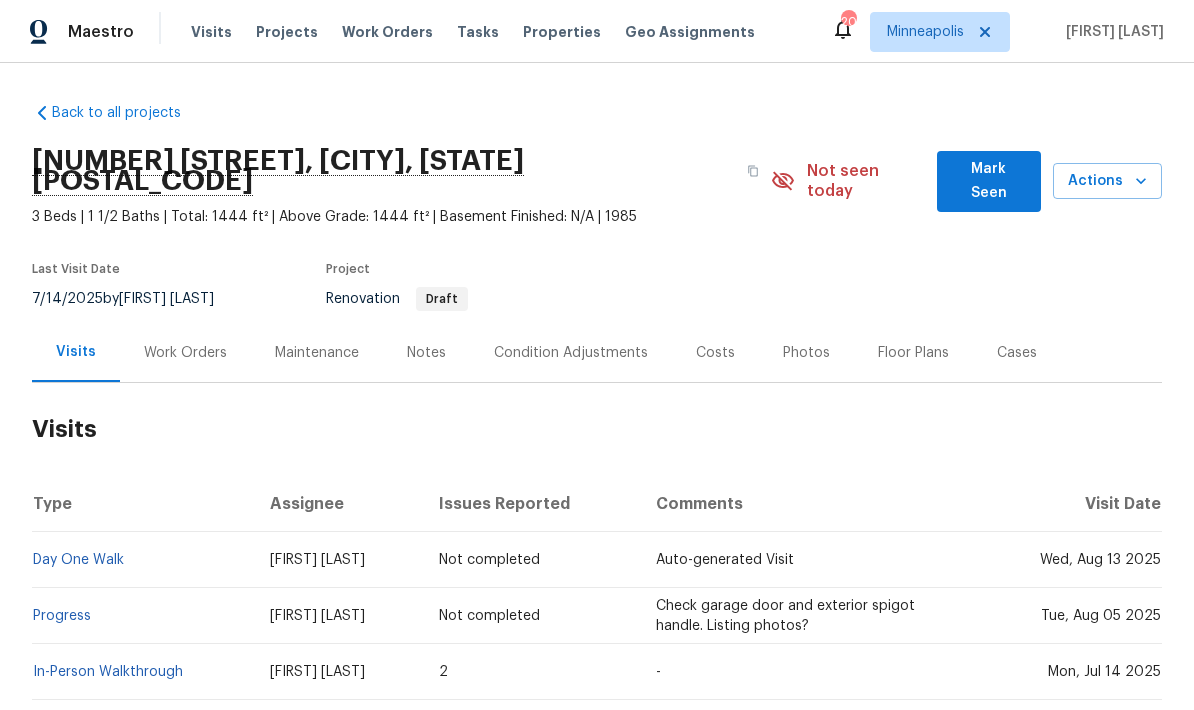 click on "Visits" at bounding box center [211, 32] 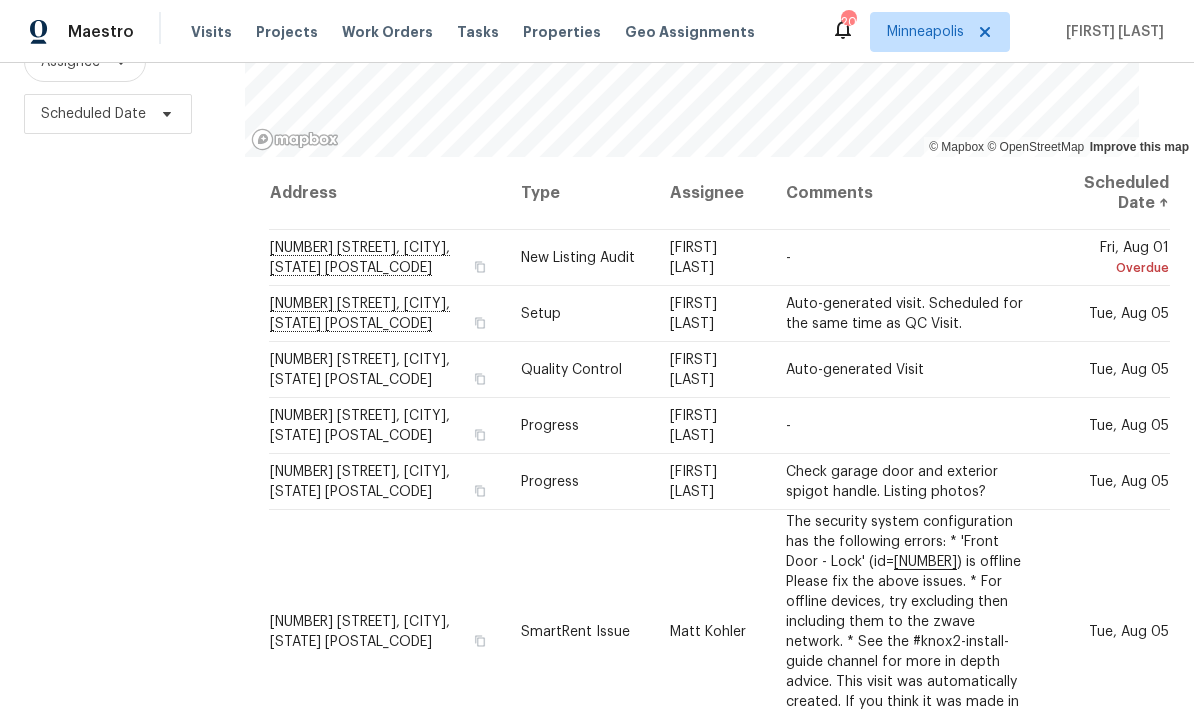 scroll, scrollTop: 265, scrollLeft: 0, axis: vertical 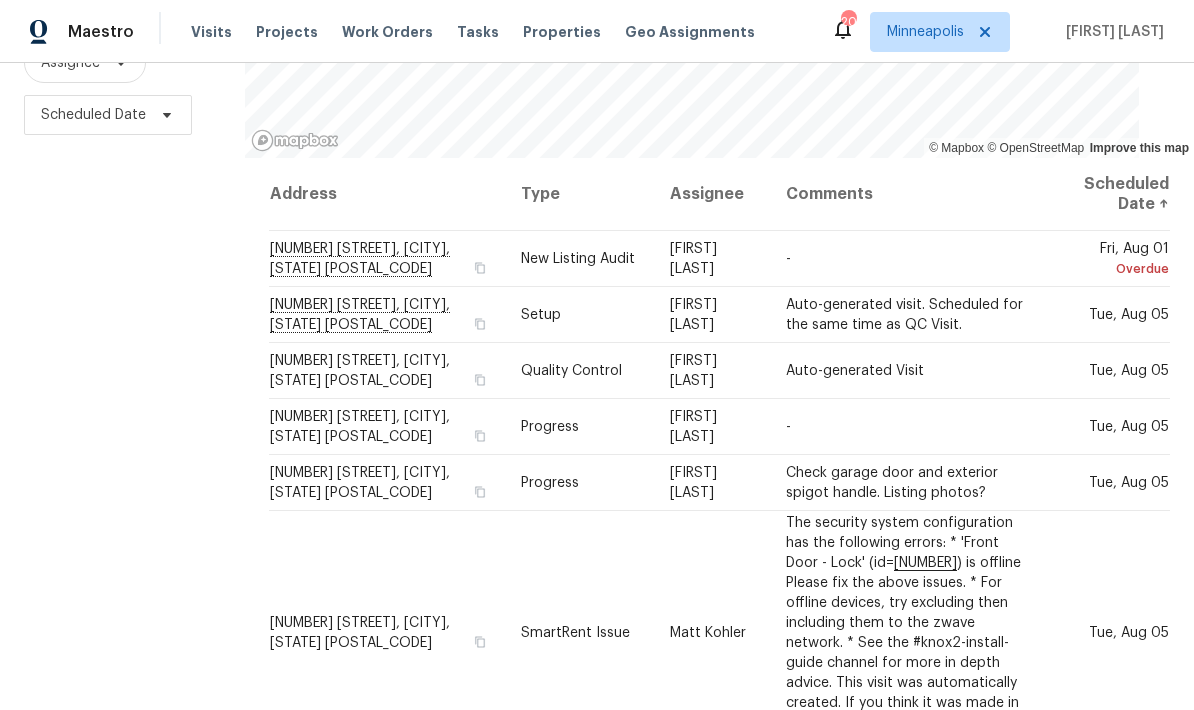 click 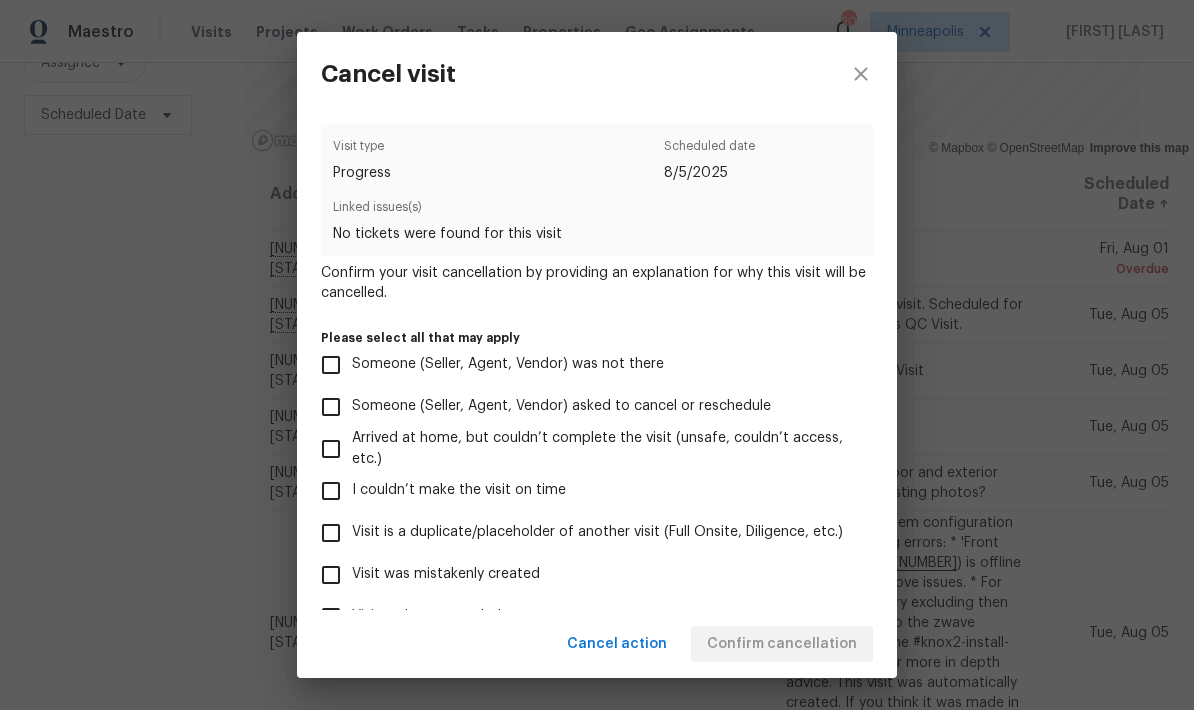 click on "Visit was mistakenly created" at bounding box center (331, 575) 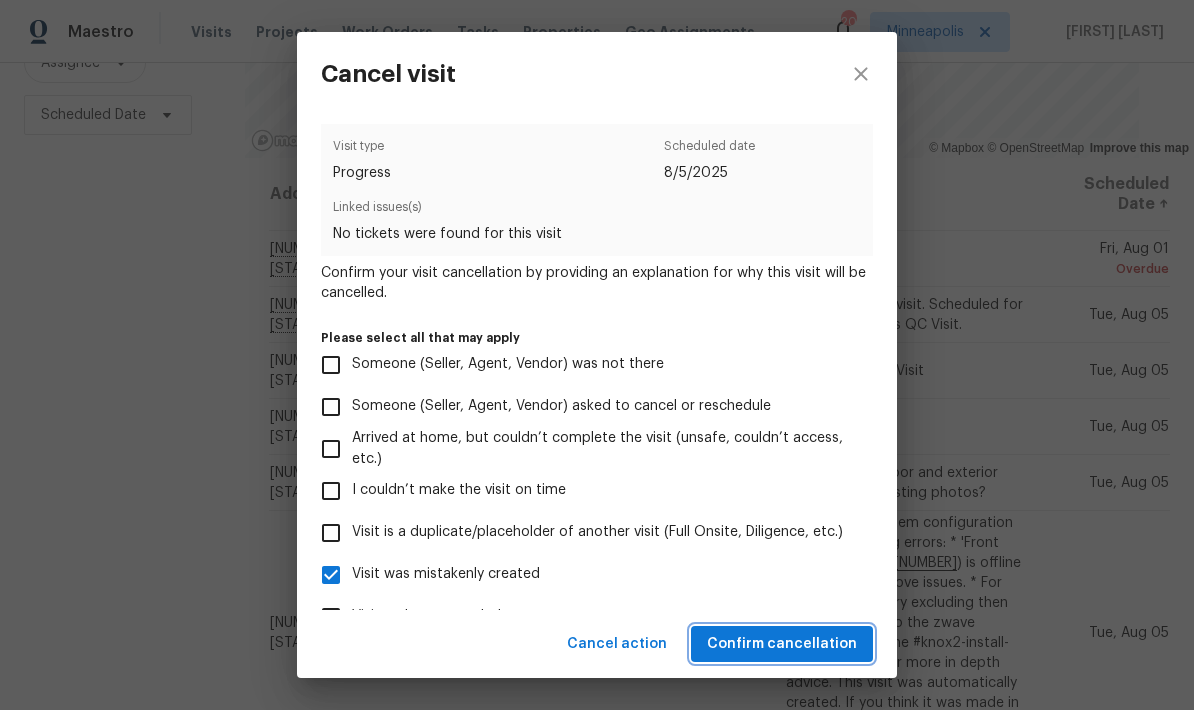 click on "Confirm cancellation" at bounding box center (782, 644) 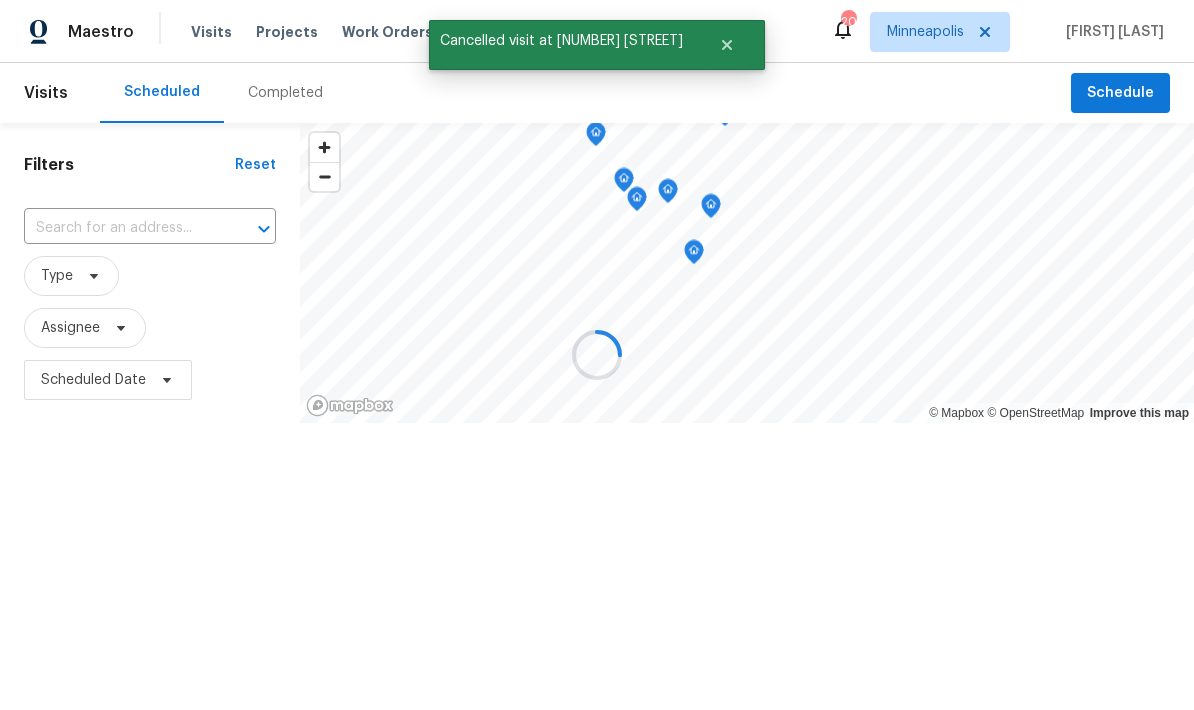 scroll, scrollTop: 0, scrollLeft: 0, axis: both 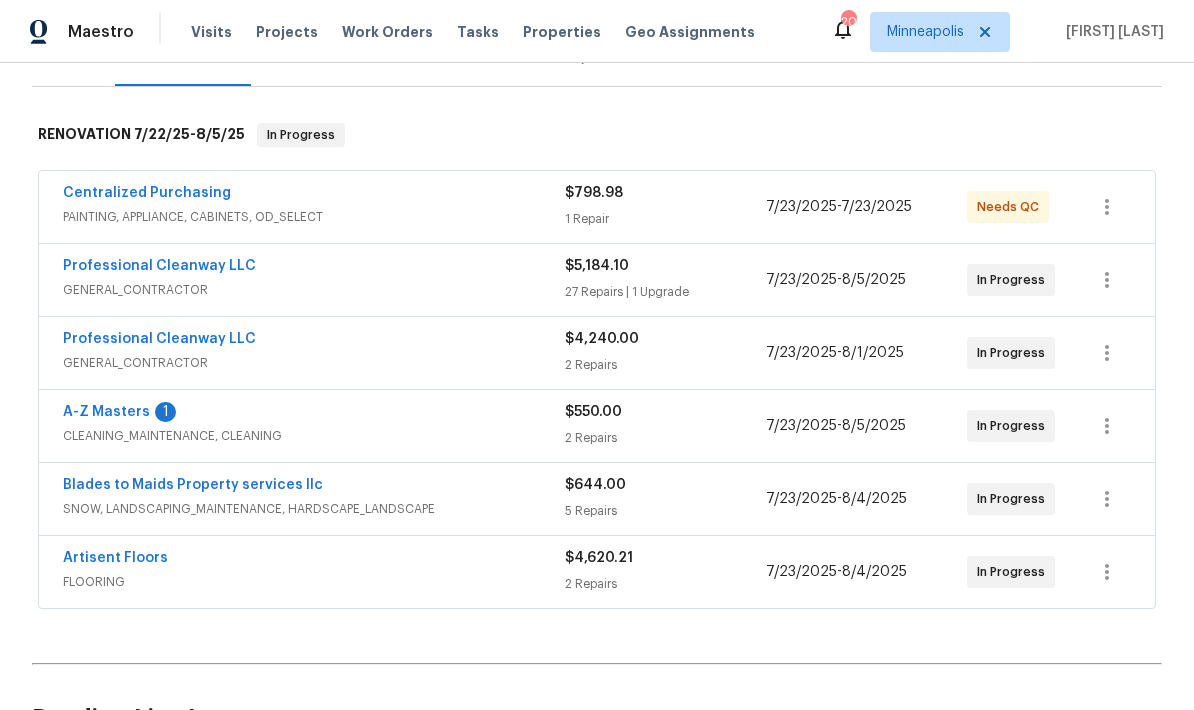 click on "Blades to Maids Property services llc" at bounding box center [193, 485] 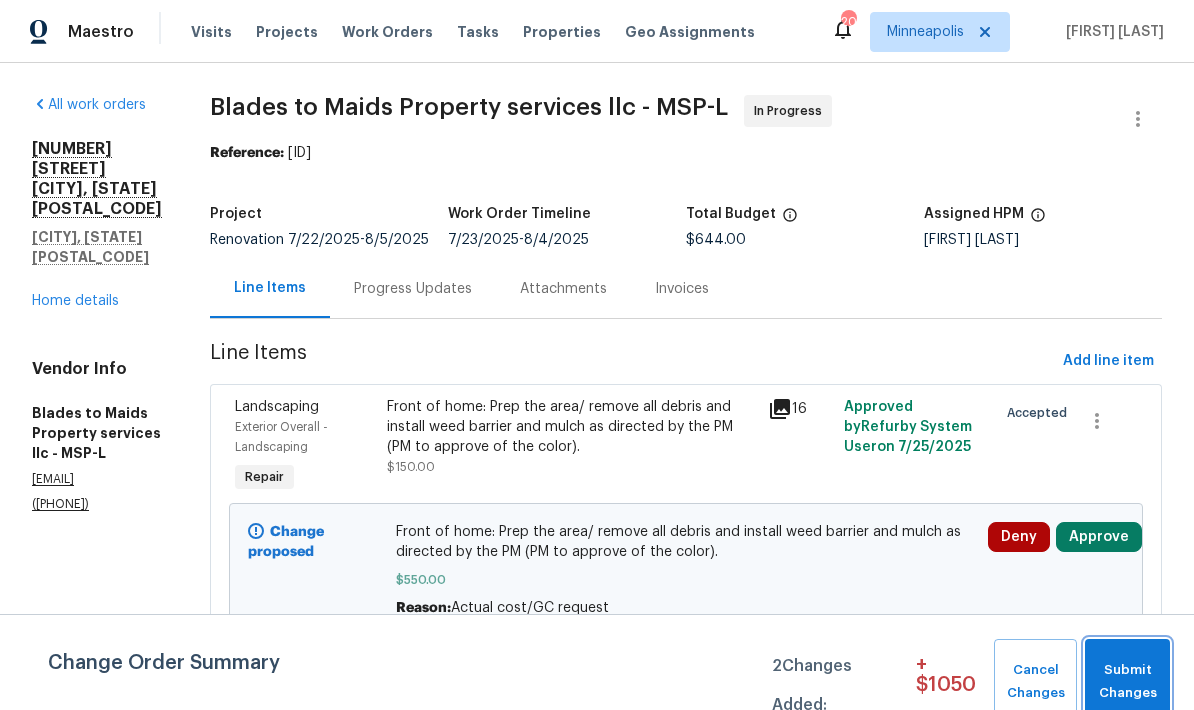 click on "Submit Changes" at bounding box center (1127, 682) 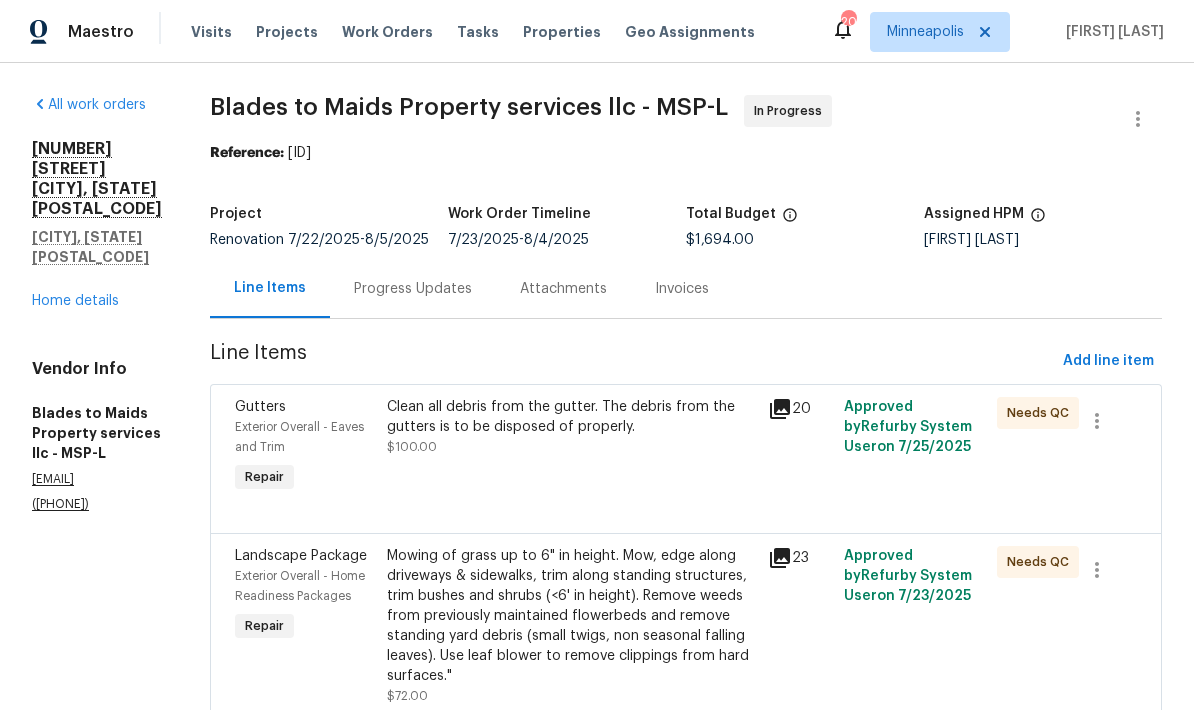 scroll, scrollTop: 0, scrollLeft: 0, axis: both 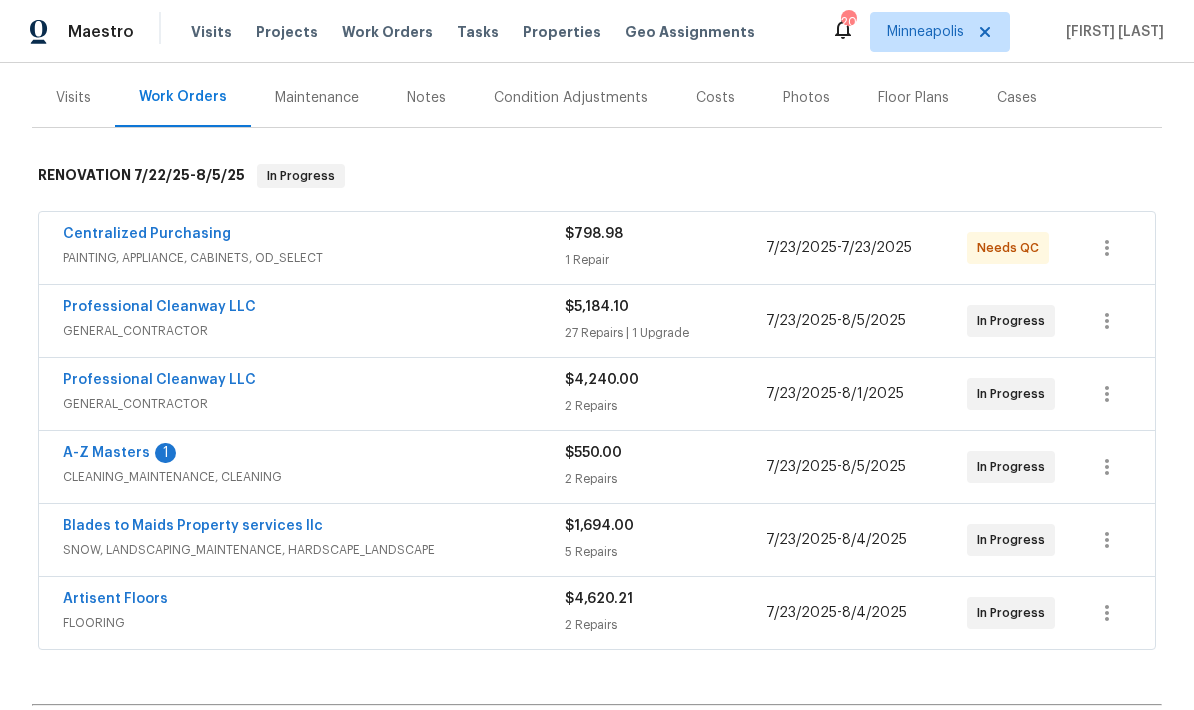 click on "Blades to Maids Property services llc" at bounding box center (193, 526) 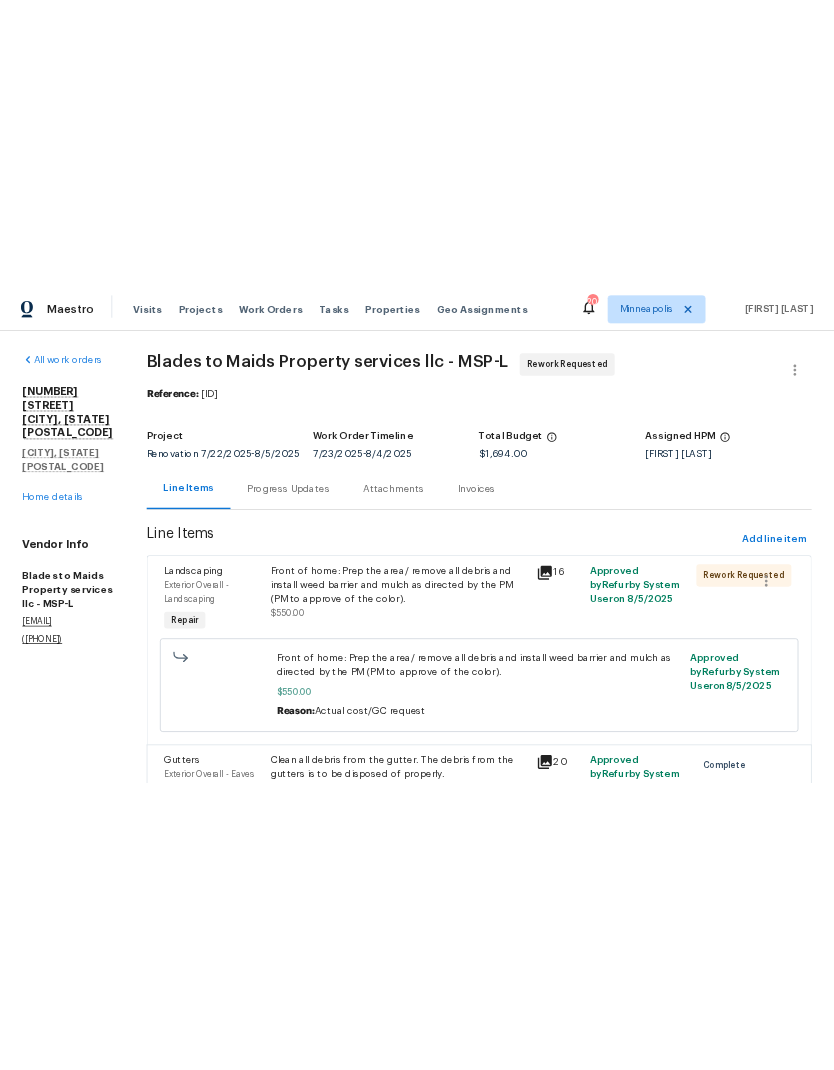 scroll, scrollTop: 0, scrollLeft: 0, axis: both 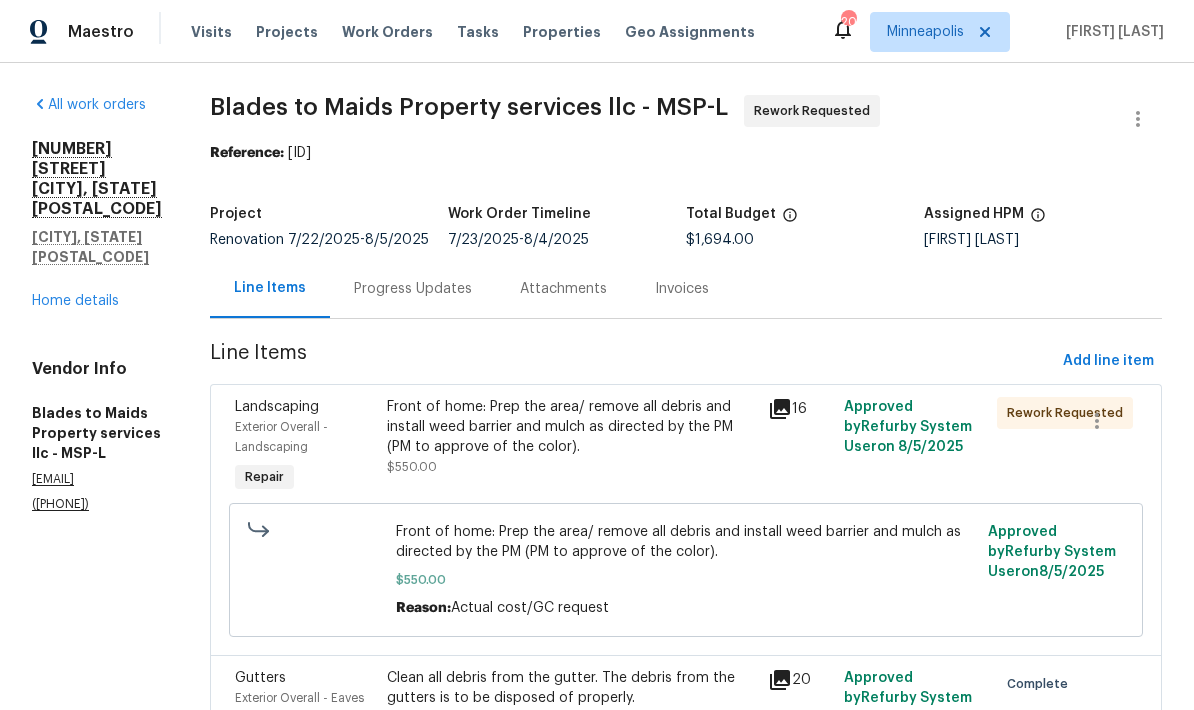 click on "Progress Updates" at bounding box center [413, 289] 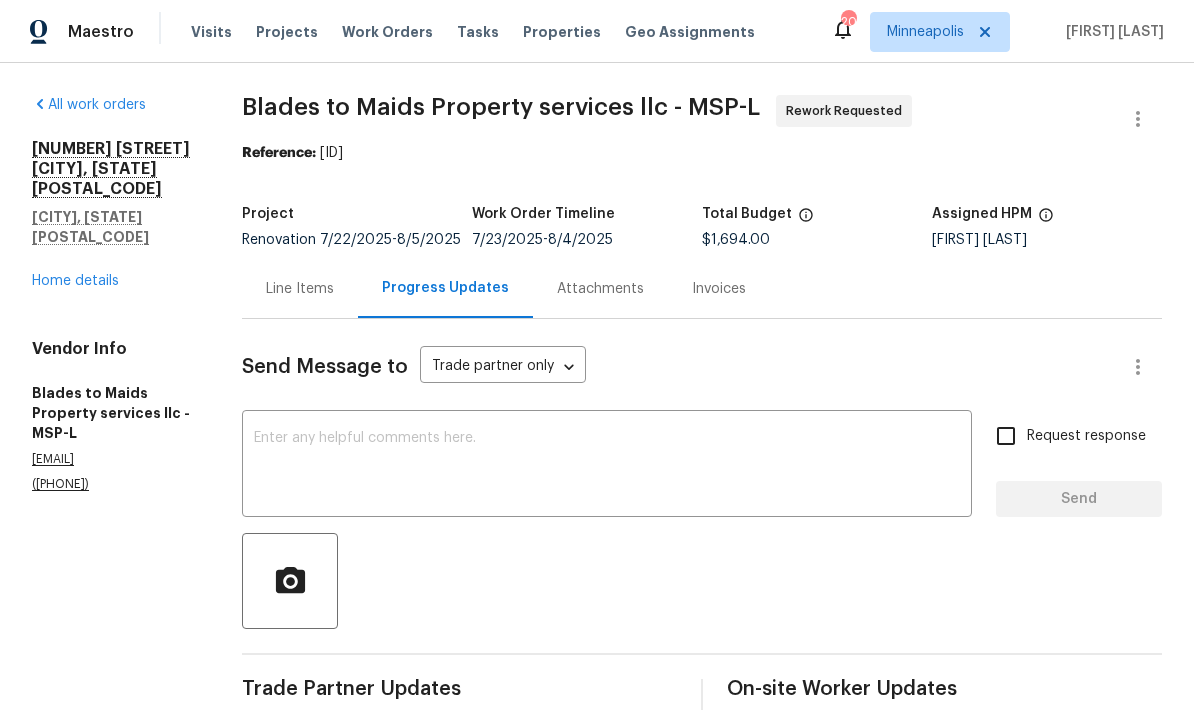 click at bounding box center (607, 466) 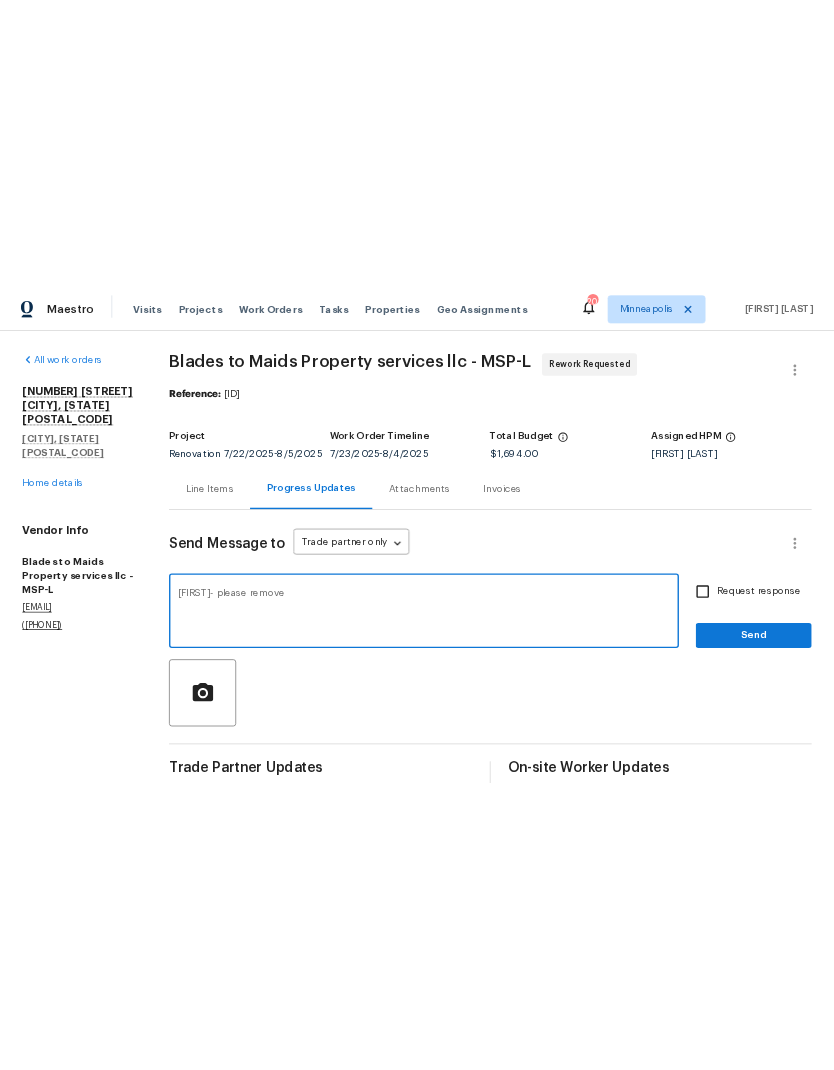 scroll, scrollTop: 0, scrollLeft: 0, axis: both 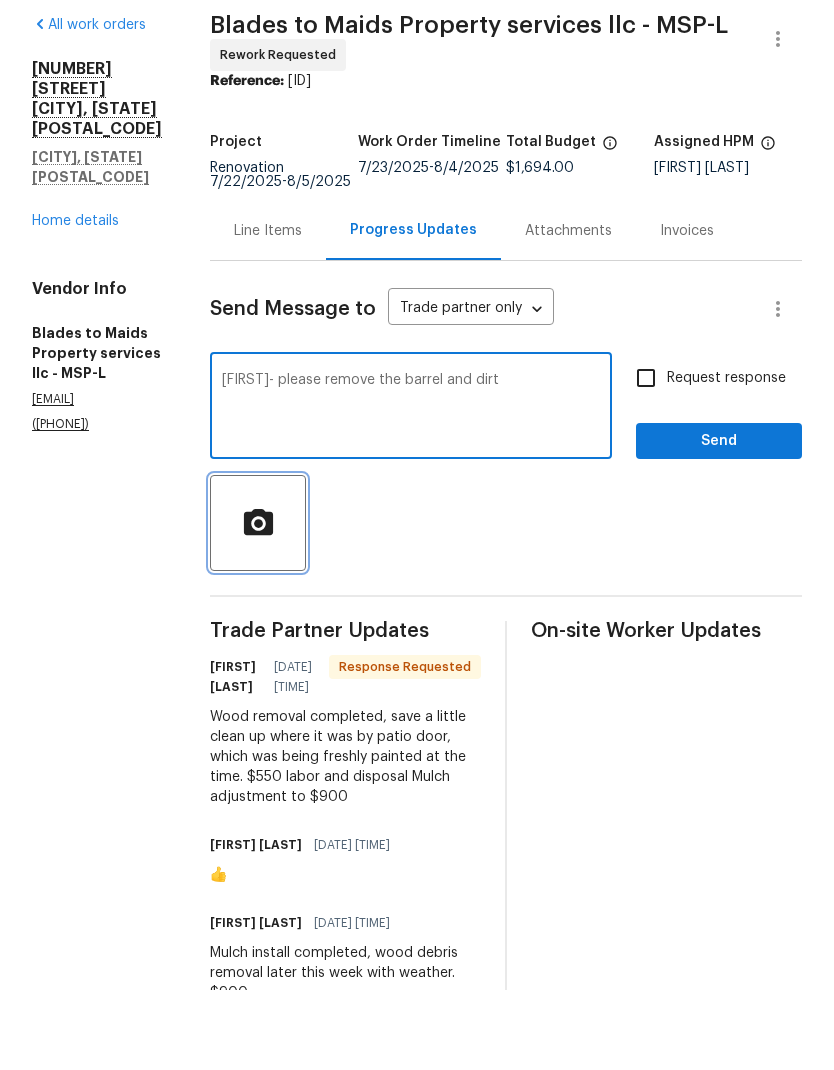 click 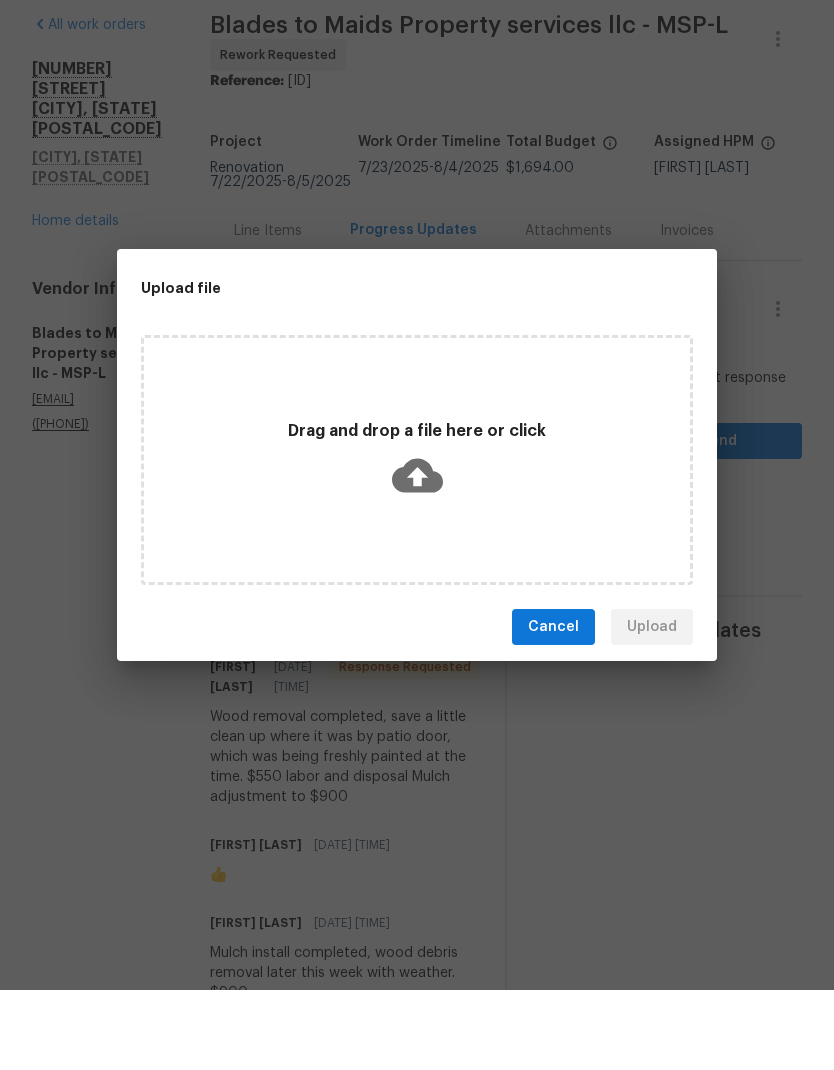 scroll, scrollTop: 80, scrollLeft: 0, axis: vertical 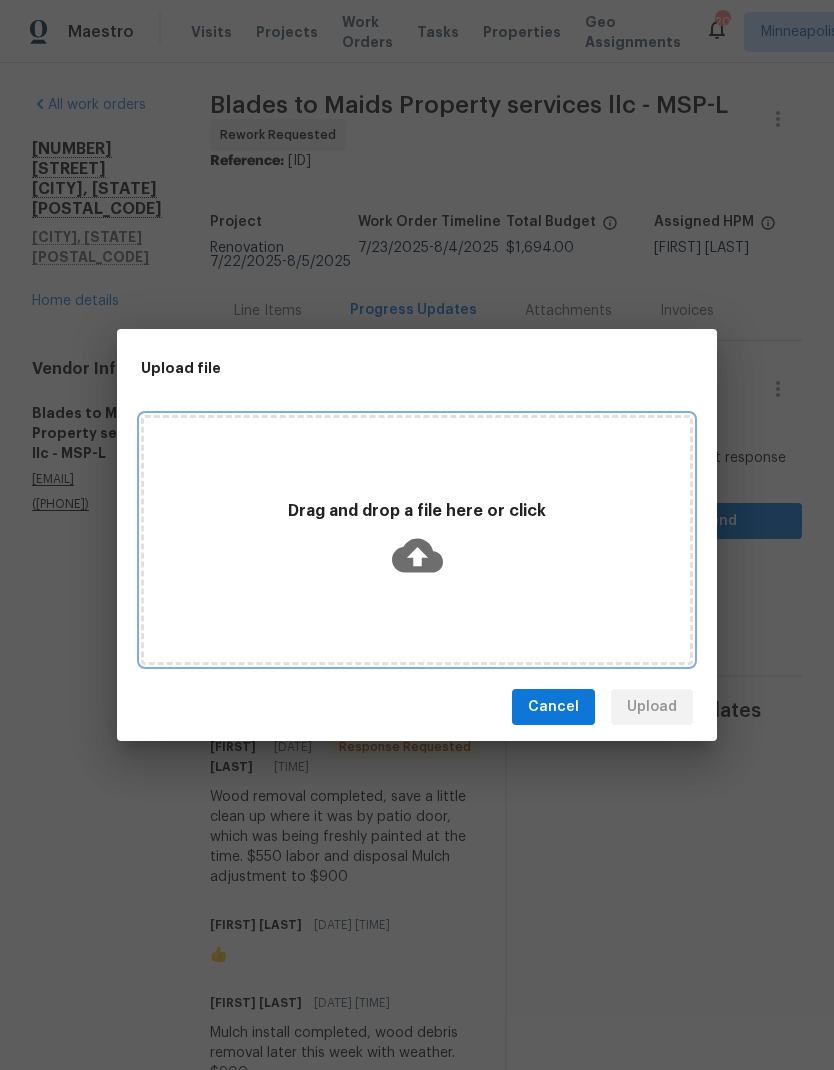 click on "Drag and drop a file here or click" at bounding box center (417, 540) 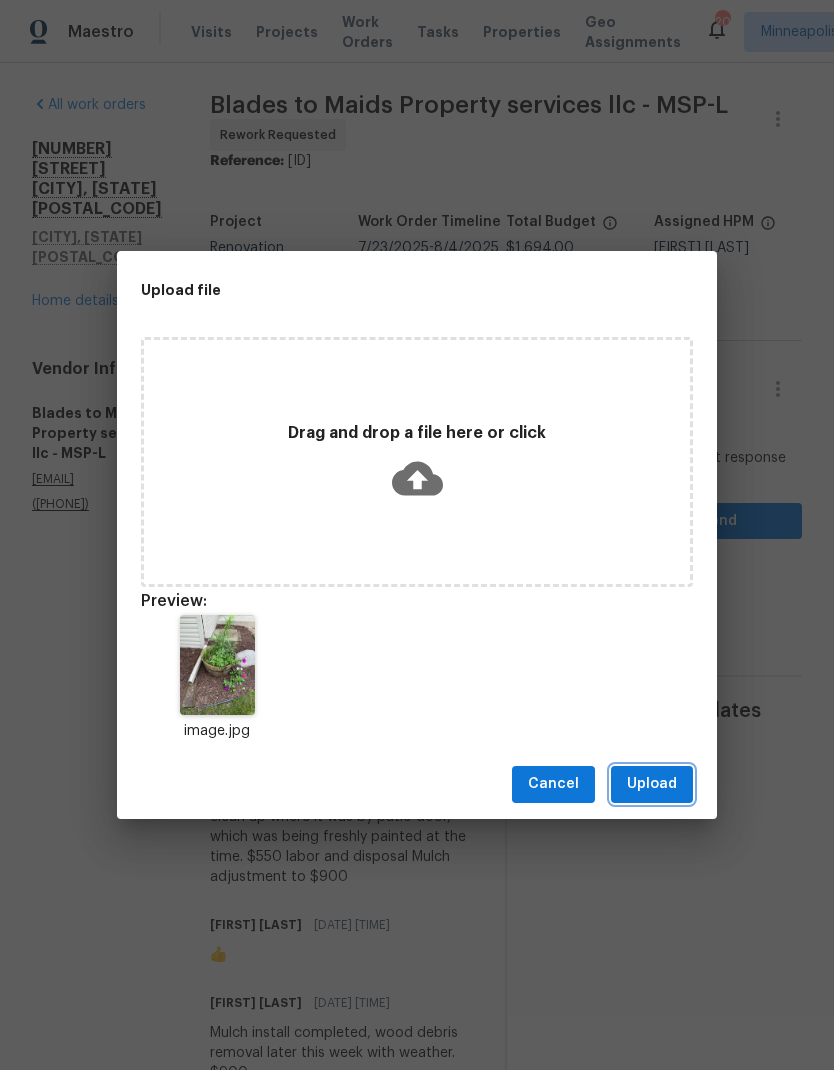 click on "Upload" at bounding box center [652, 784] 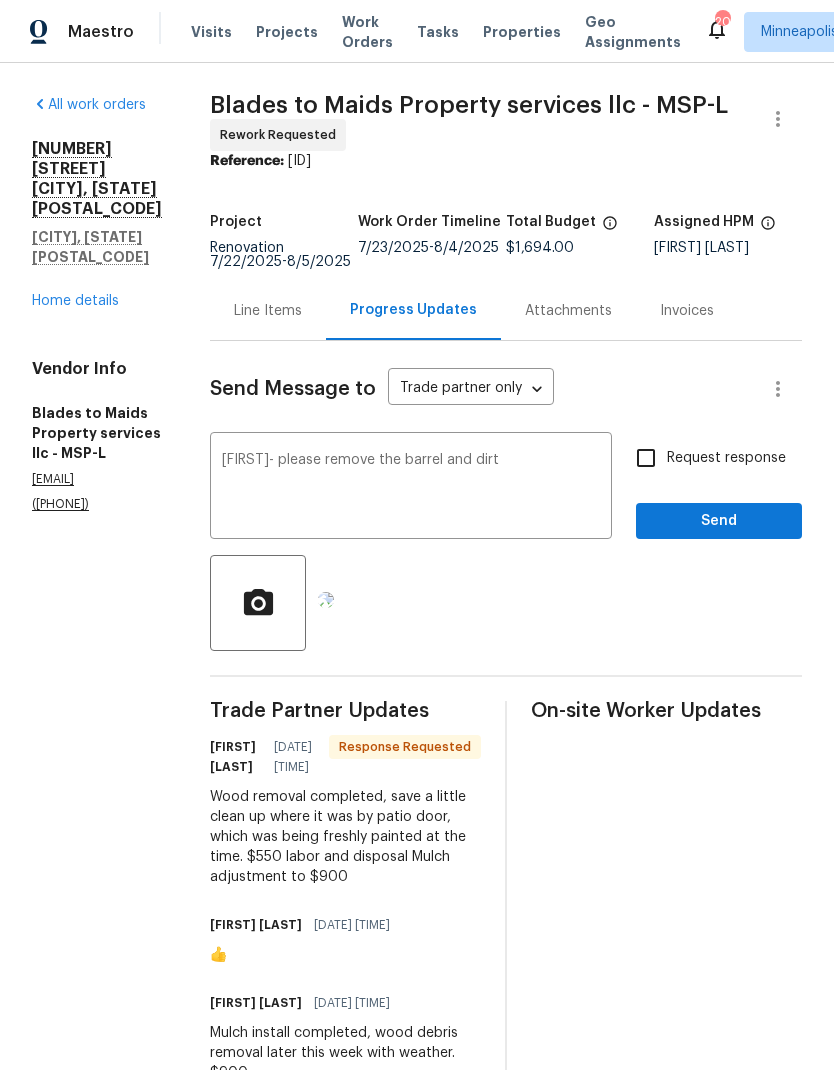 click on "Joe- please remove the barrel and dirt" at bounding box center (411, 488) 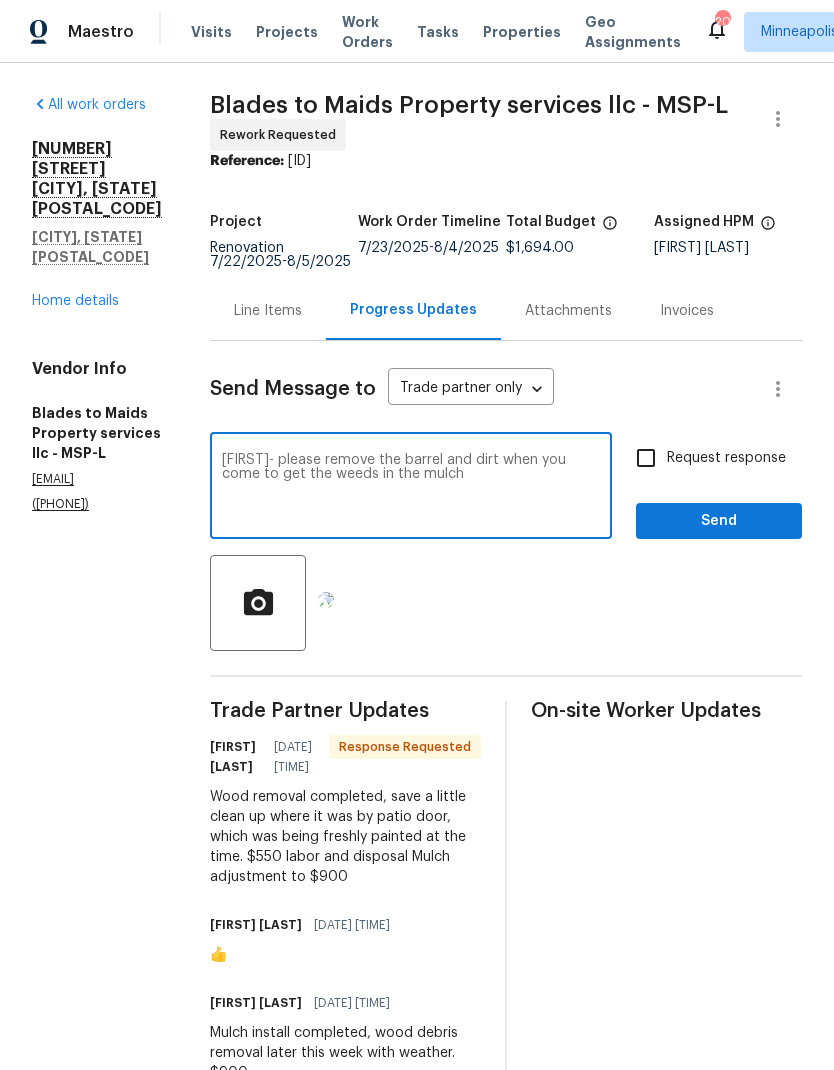 type on "Joe- please remove the barrel and dirt when you come to get the weeds in the mulch" 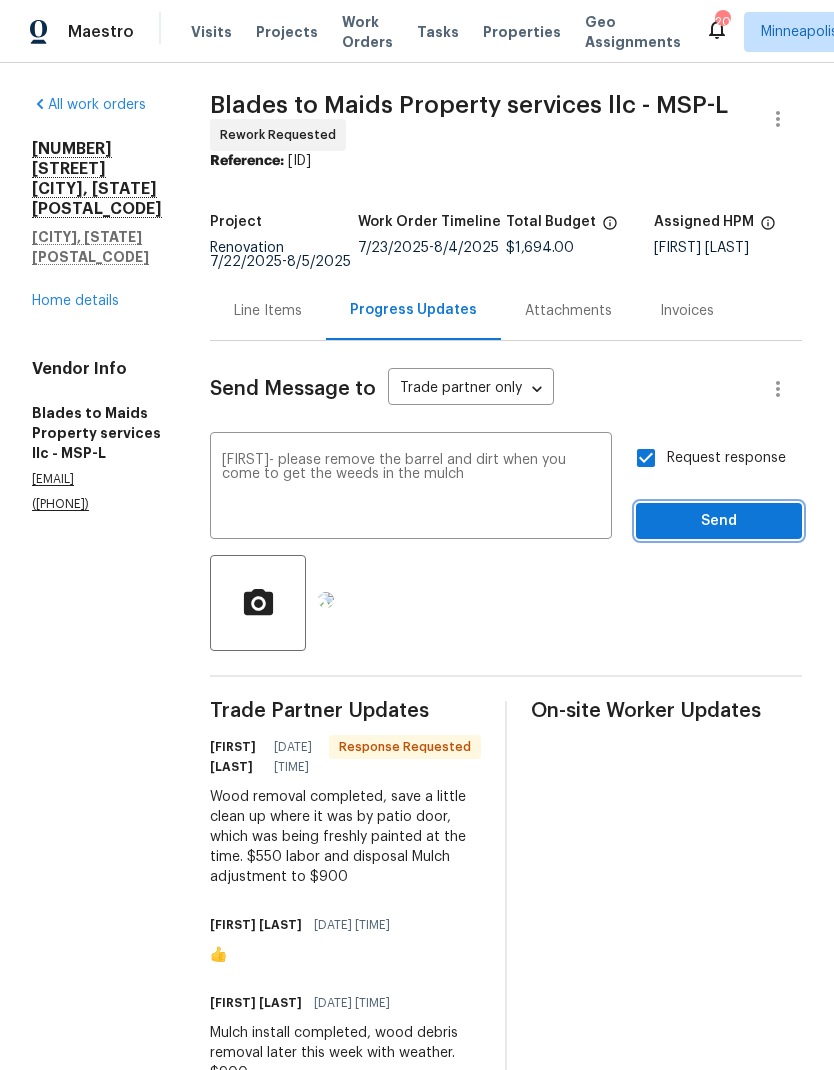 click on "Send" at bounding box center (719, 521) 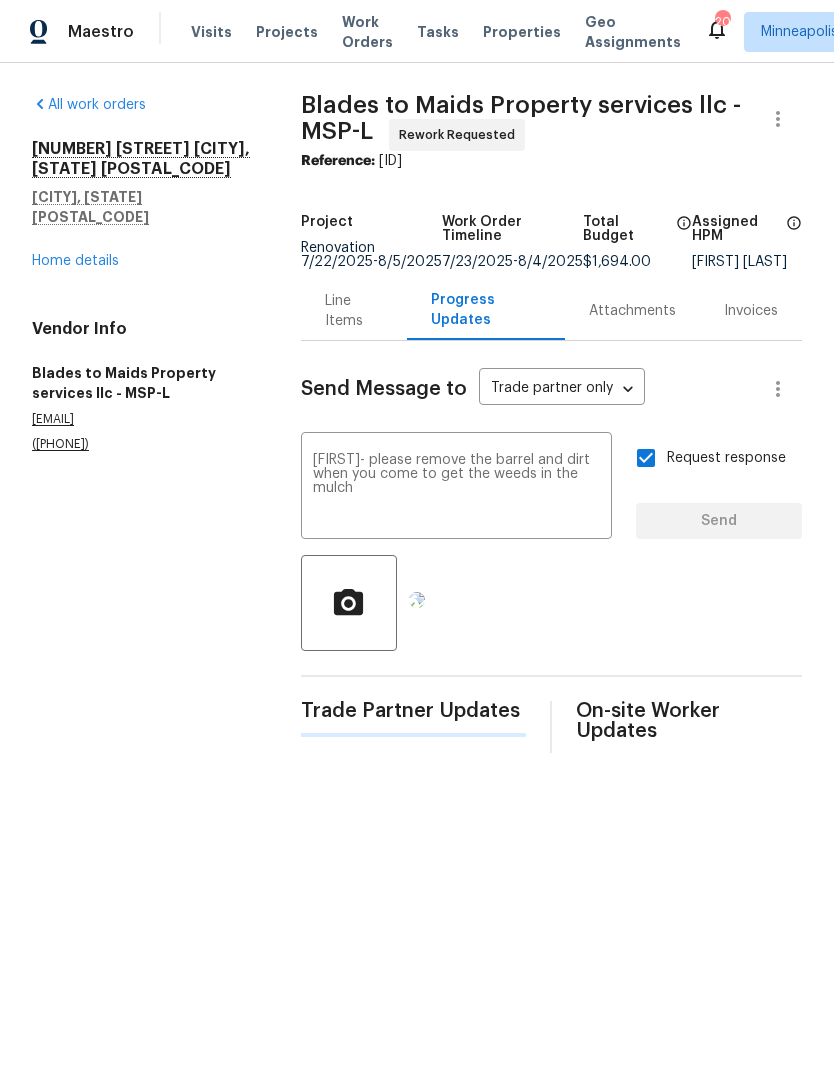 scroll, scrollTop: 0, scrollLeft: 0, axis: both 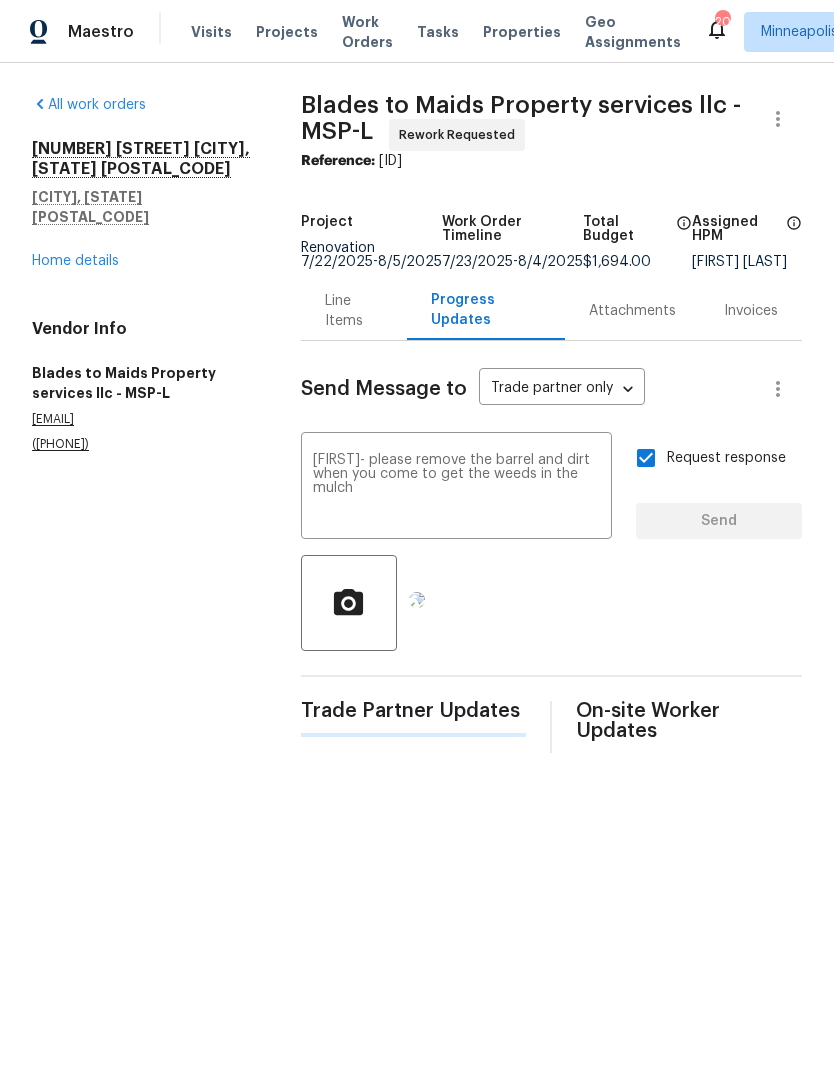 type 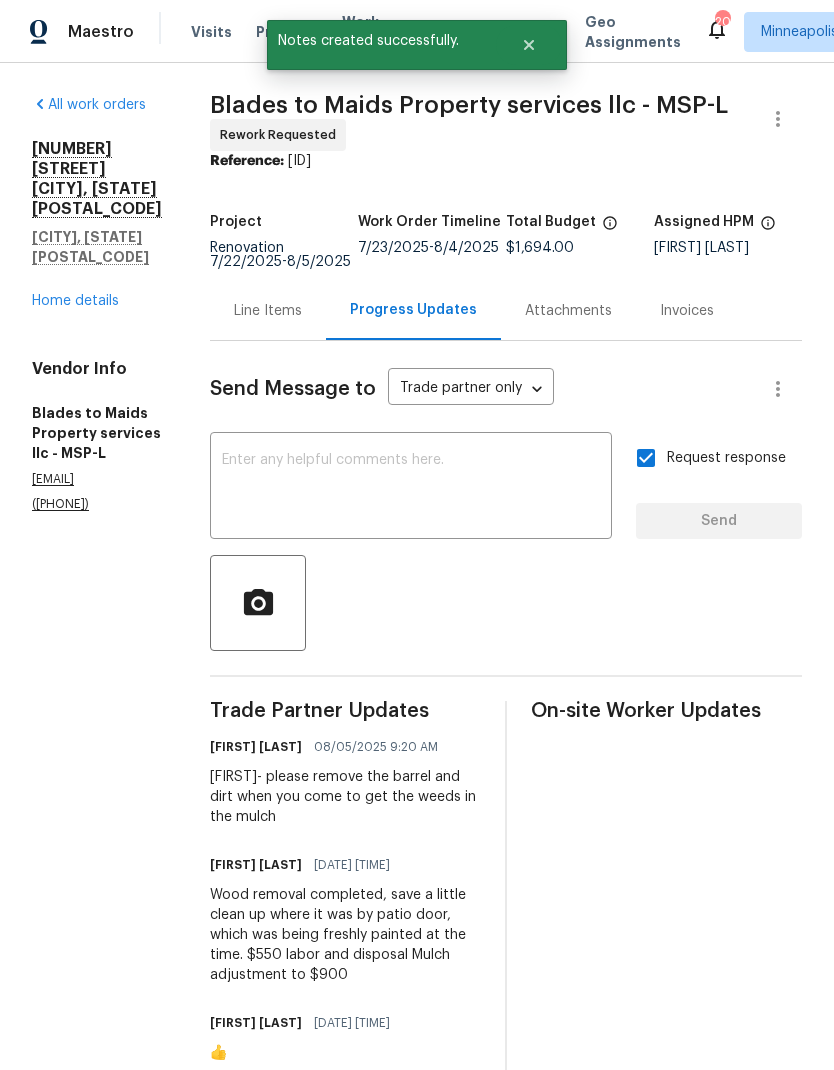 click on "Home details" at bounding box center [75, 301] 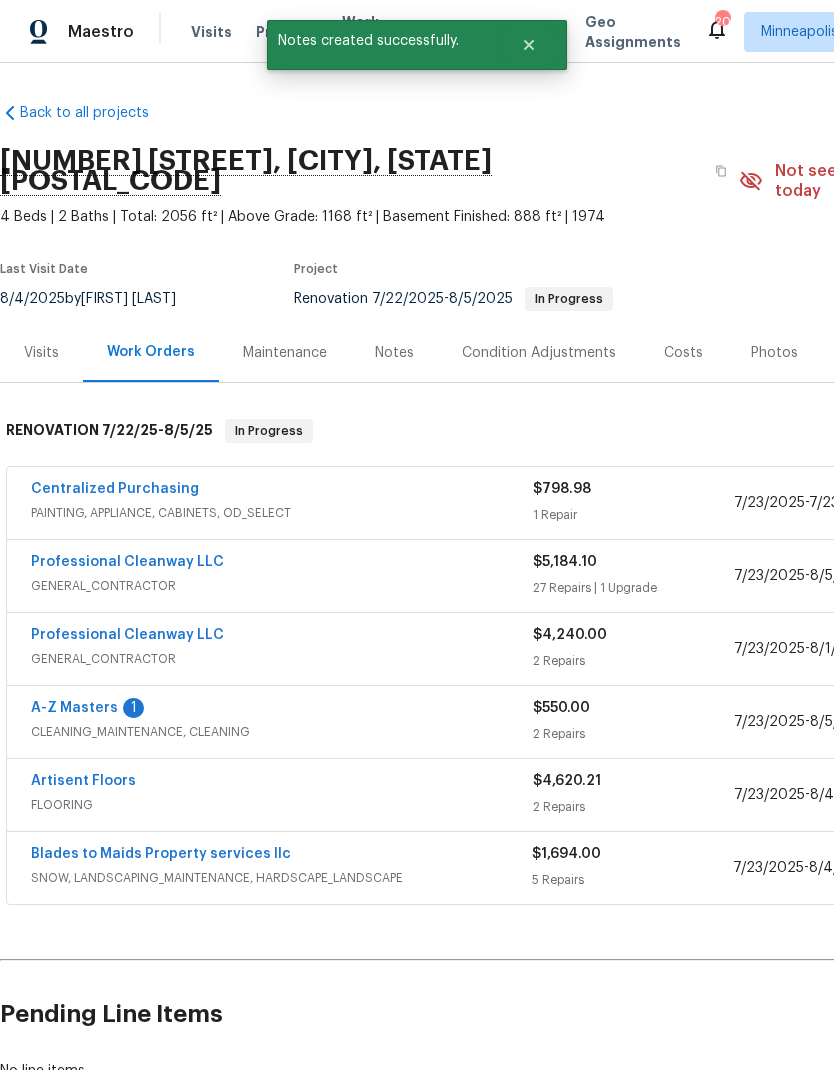 click on "Blades to Maids Property services llc" at bounding box center (161, 854) 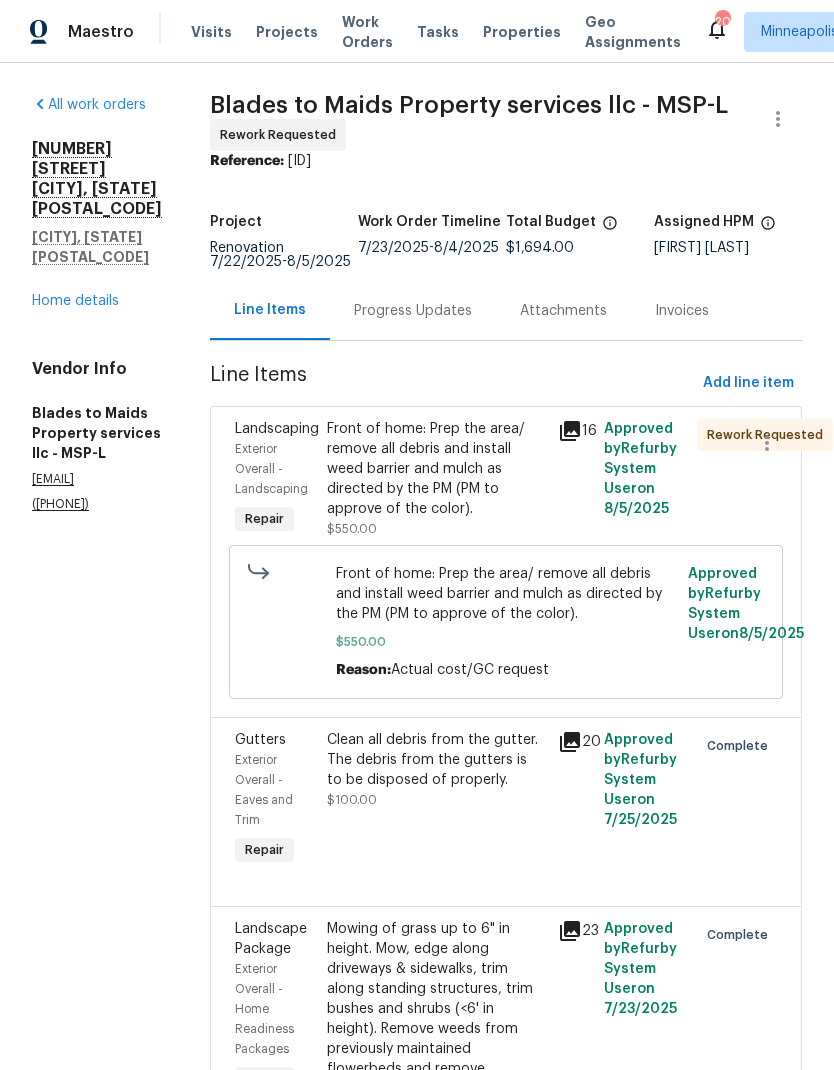 click on "Progress Updates" at bounding box center [413, 311] 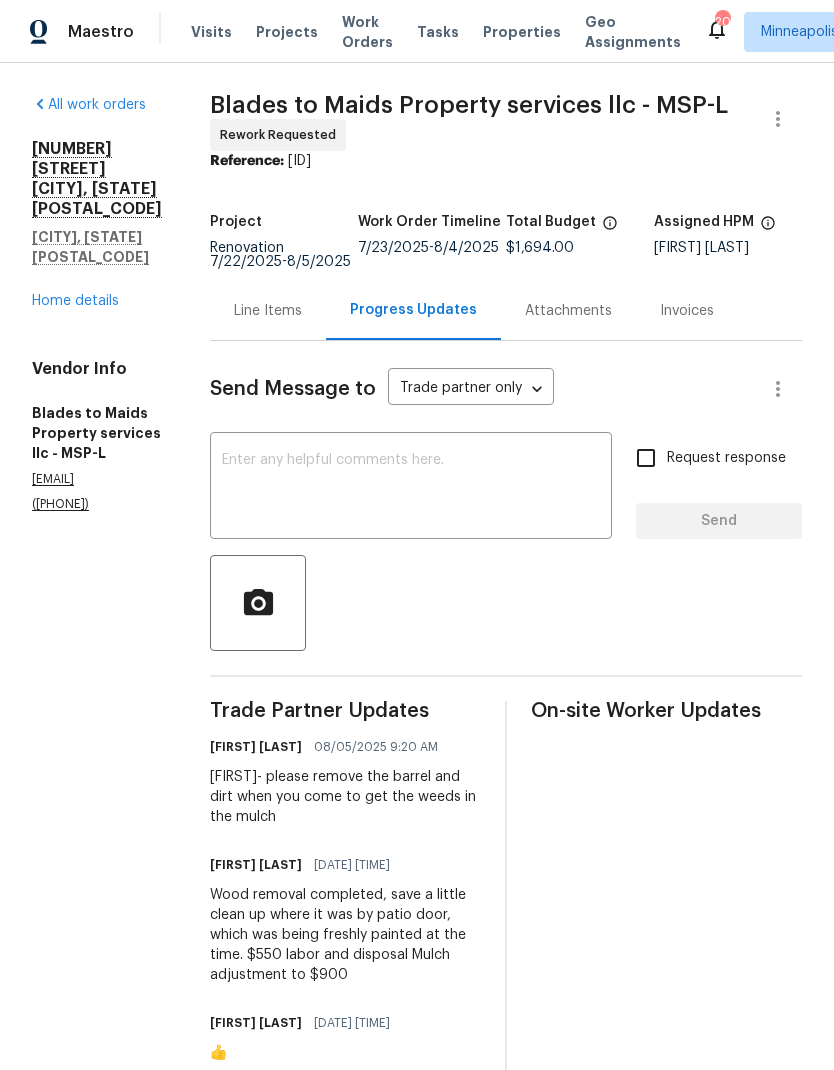 click on "Line Items" at bounding box center [268, 310] 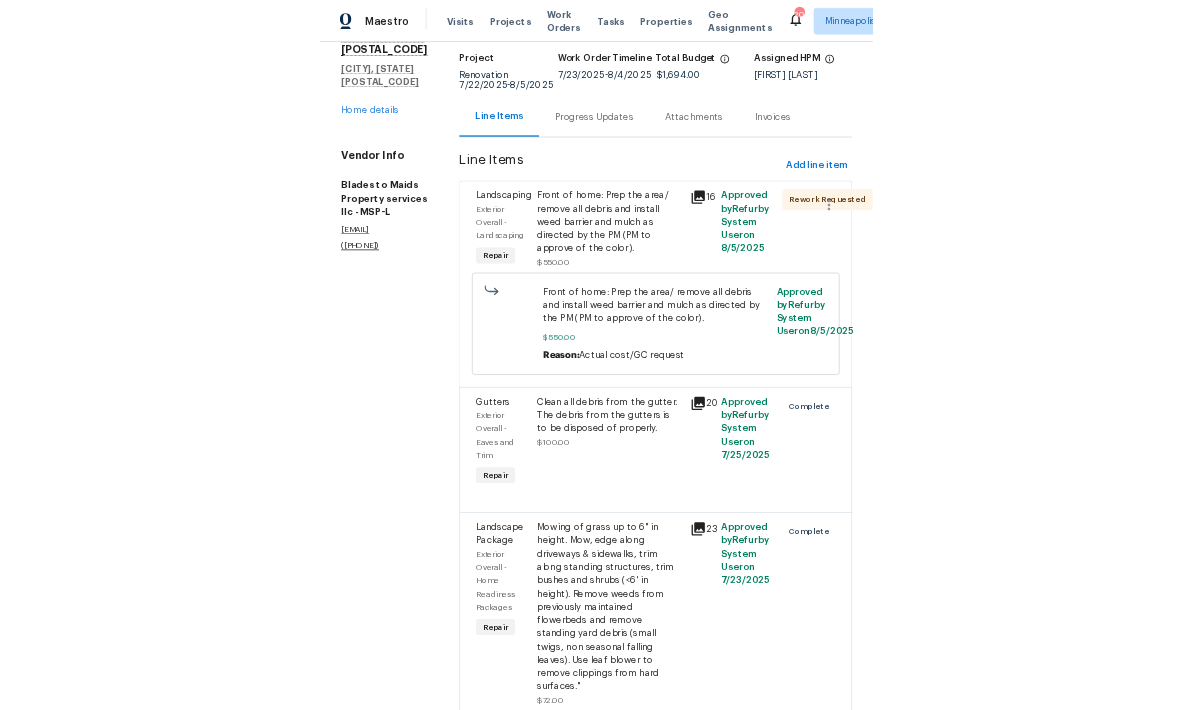 scroll, scrollTop: 86, scrollLeft: 0, axis: vertical 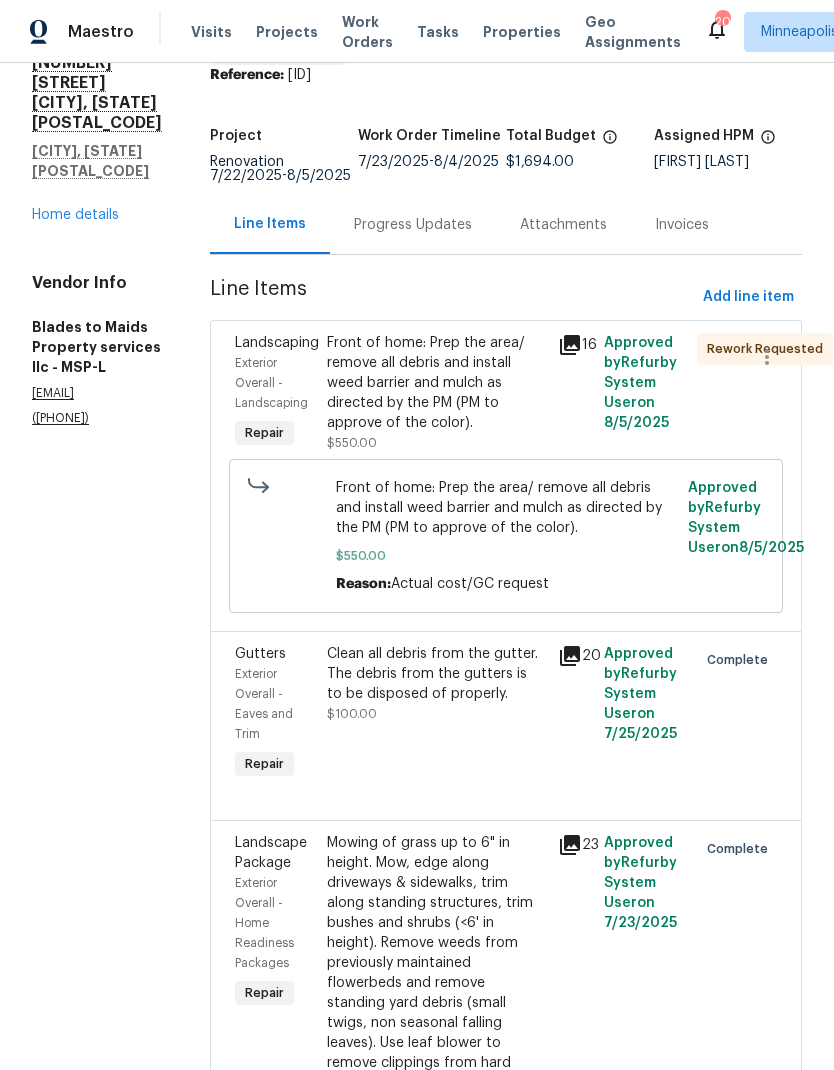 click on "Front of home: Prep the area/ remove all debris and install weed barrier and mulch as directed by the PM (PM to approve of the color)." at bounding box center [436, 383] 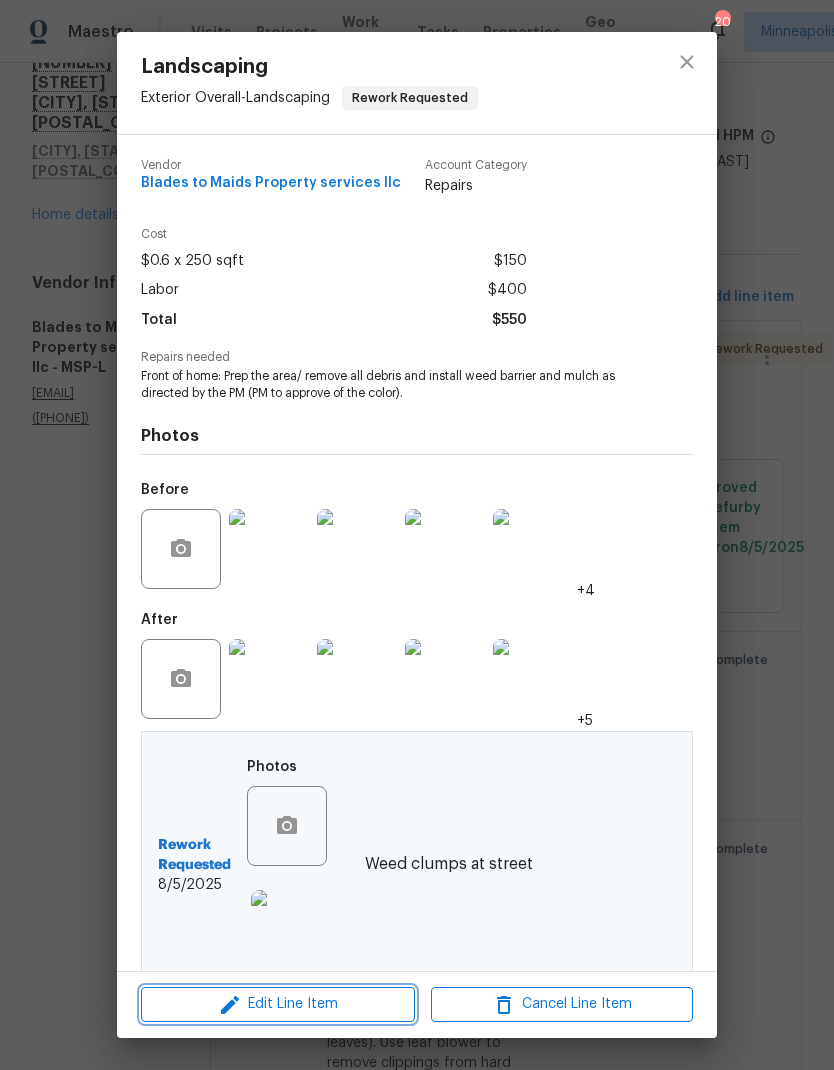 click on "Edit Line Item" at bounding box center [278, 1004] 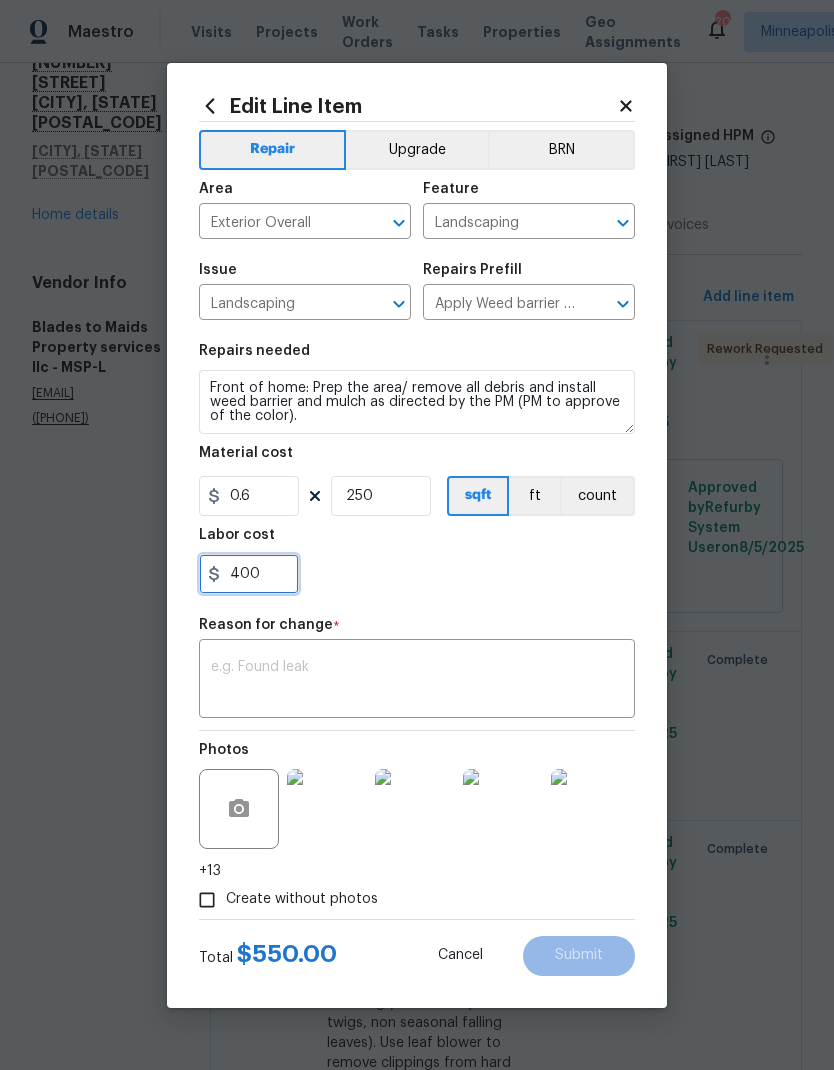 click on "400" at bounding box center [249, 574] 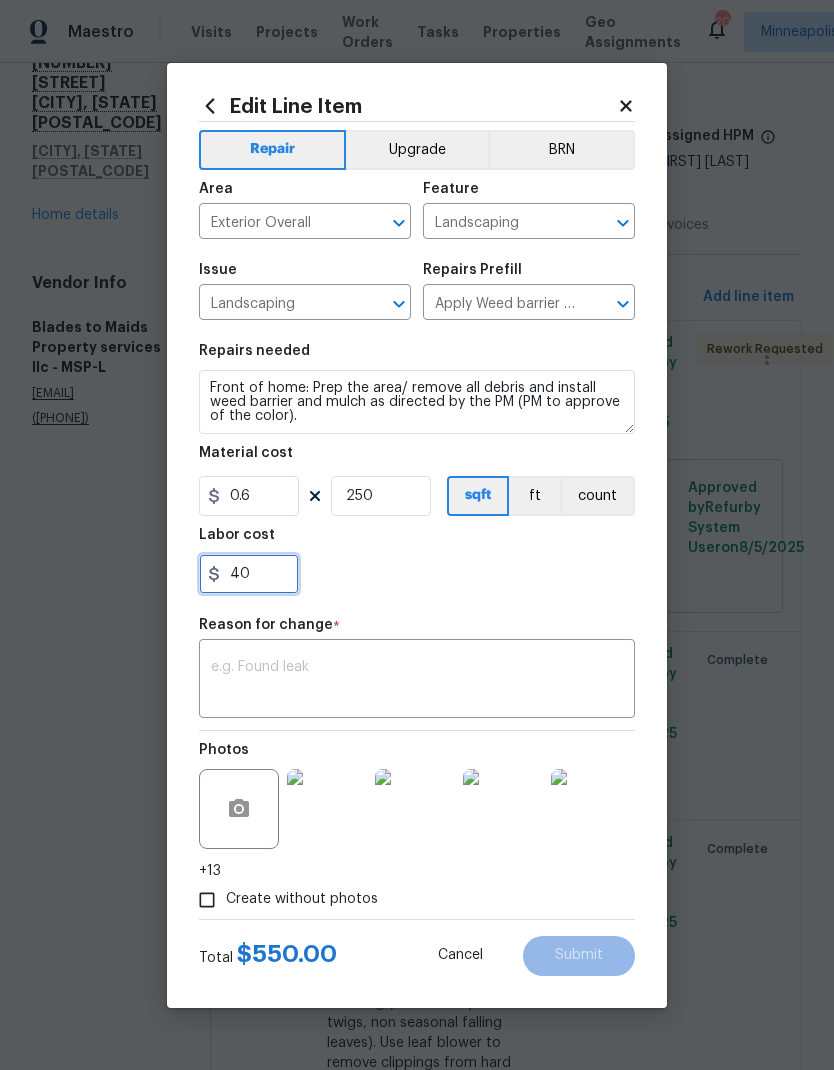 type on "4" 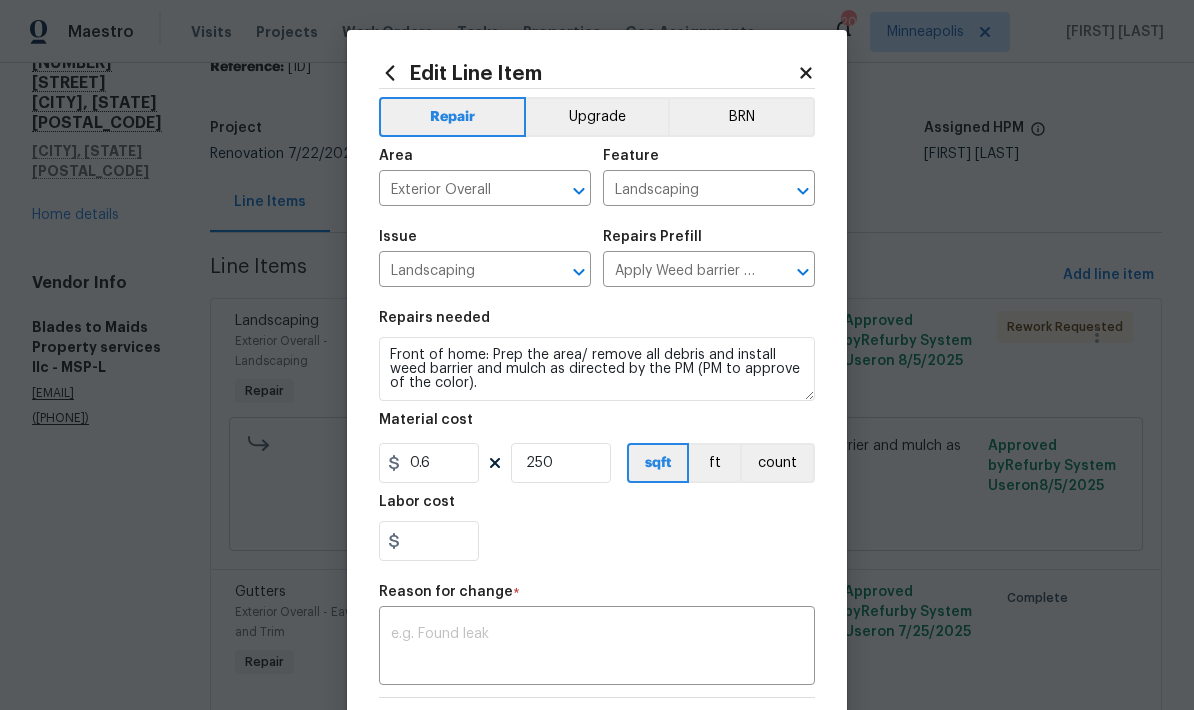 click on "Maestro Visits Projects Work Orders Tasks Properties Geo Assignments 20 Minneapolis Ken Nelson All work orders 3309 Red Oak Cir N Burnsville, MN 55337 Home details Vendor Info Blades to Maids Property services llc - MSP-L jdbusta@gmail.com (651) 261-9377 Blades to Maids Property services llc - MSP-L Rework Requested Reference:   3HDE758V0MC01-92527f557 Project Renovation   7/22/2025  -  8/5/2025 Work Order Timeline 7/23/2025  -  8/4/2025 Total Budget $1,694.00 Assigned HPM Ken Nelson Line Items Progress Updates Attachments Invoices Line Items Add line item Landscaping Exterior Overall - Landscaping Repair Front of home: Prep the area/ remove all debris and install weed barrier and mulch as directed by the PM (PM to approve of the color). $550.00   16 Approved by  Refurby System User  on   8/5/2025 Rework Requested Front of home: Prep the area/ remove all debris and install weed barrier and mulch as directed by the PM (PM to approve of the color). $550.00 Reason:  Actual cost/GC request Approved by   on    20" at bounding box center (597, 355) 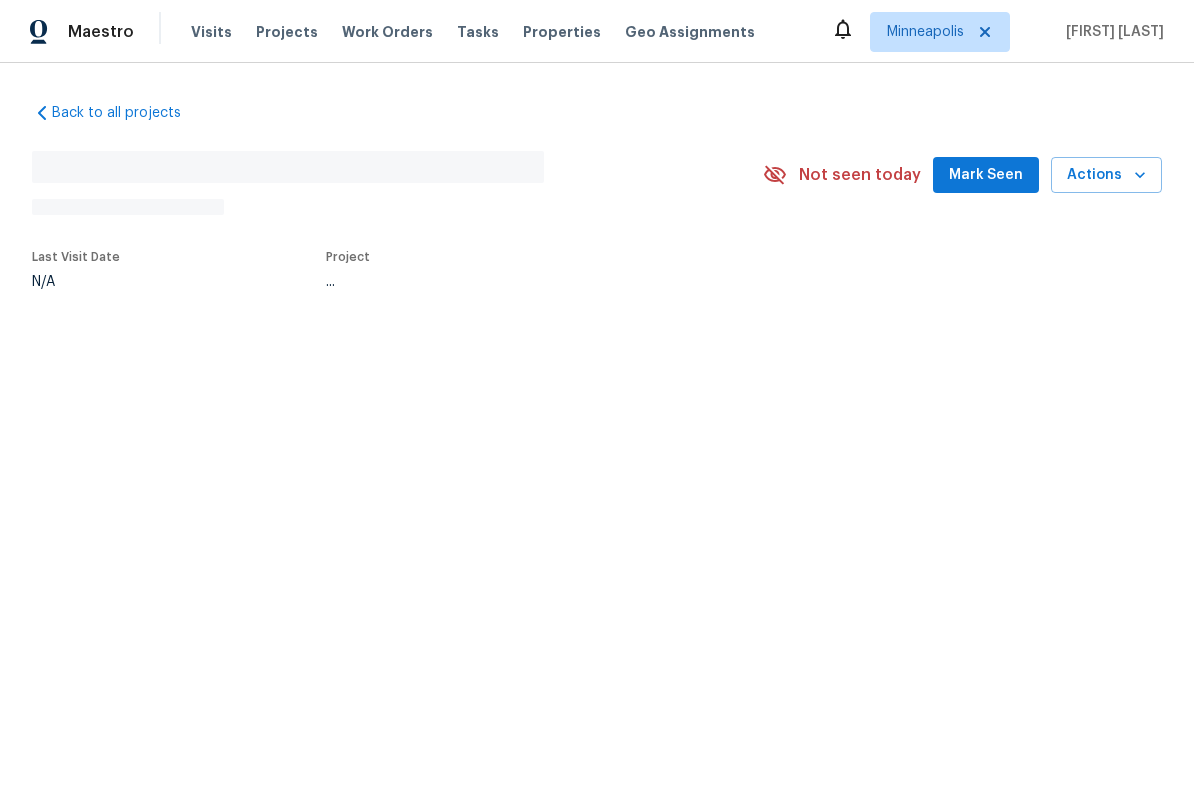 scroll, scrollTop: 0, scrollLeft: 0, axis: both 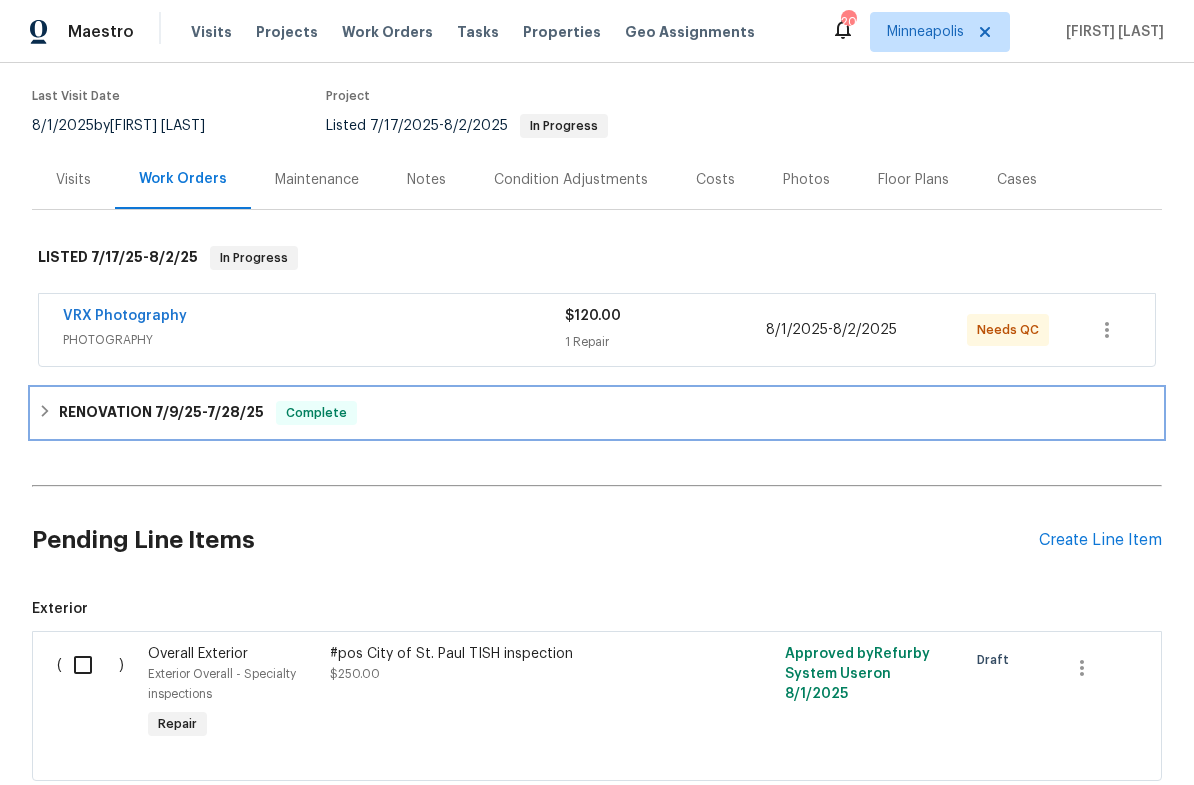 click on "RENOVATION   7/9/25  -  7/28/25" at bounding box center (161, 413) 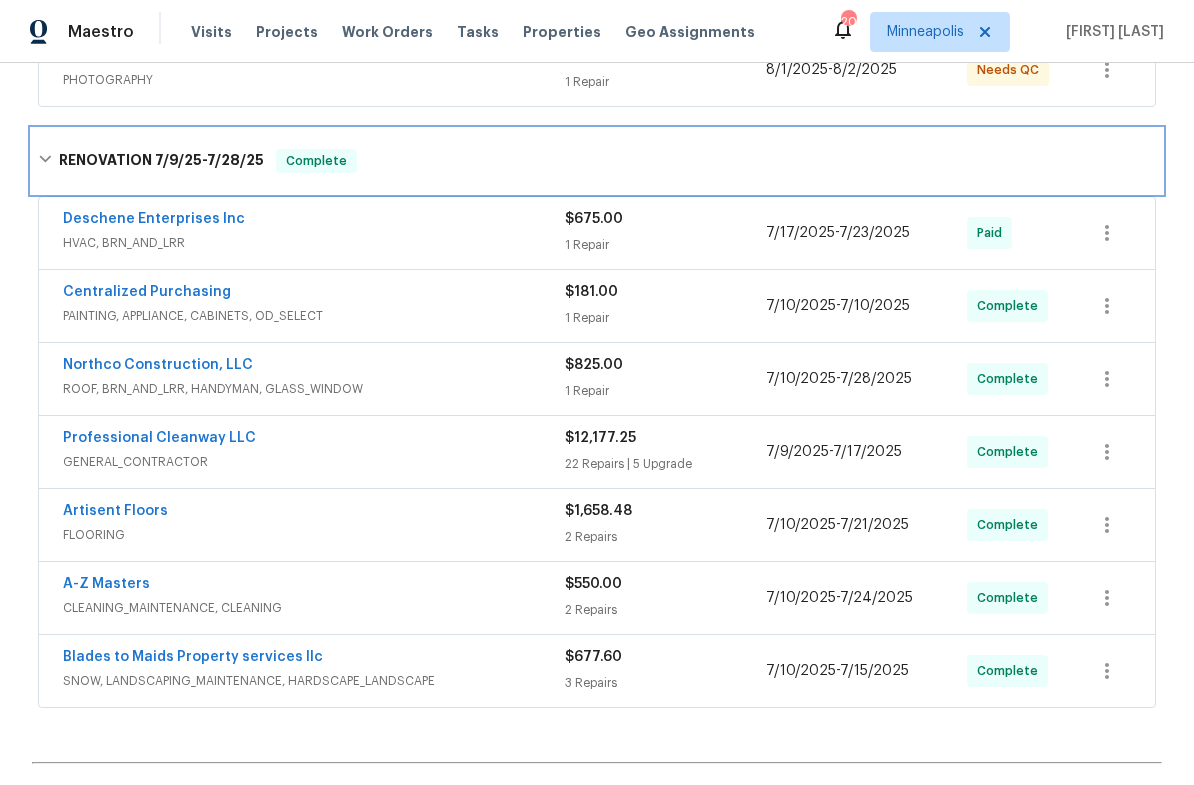 scroll, scrollTop: 437, scrollLeft: 0, axis: vertical 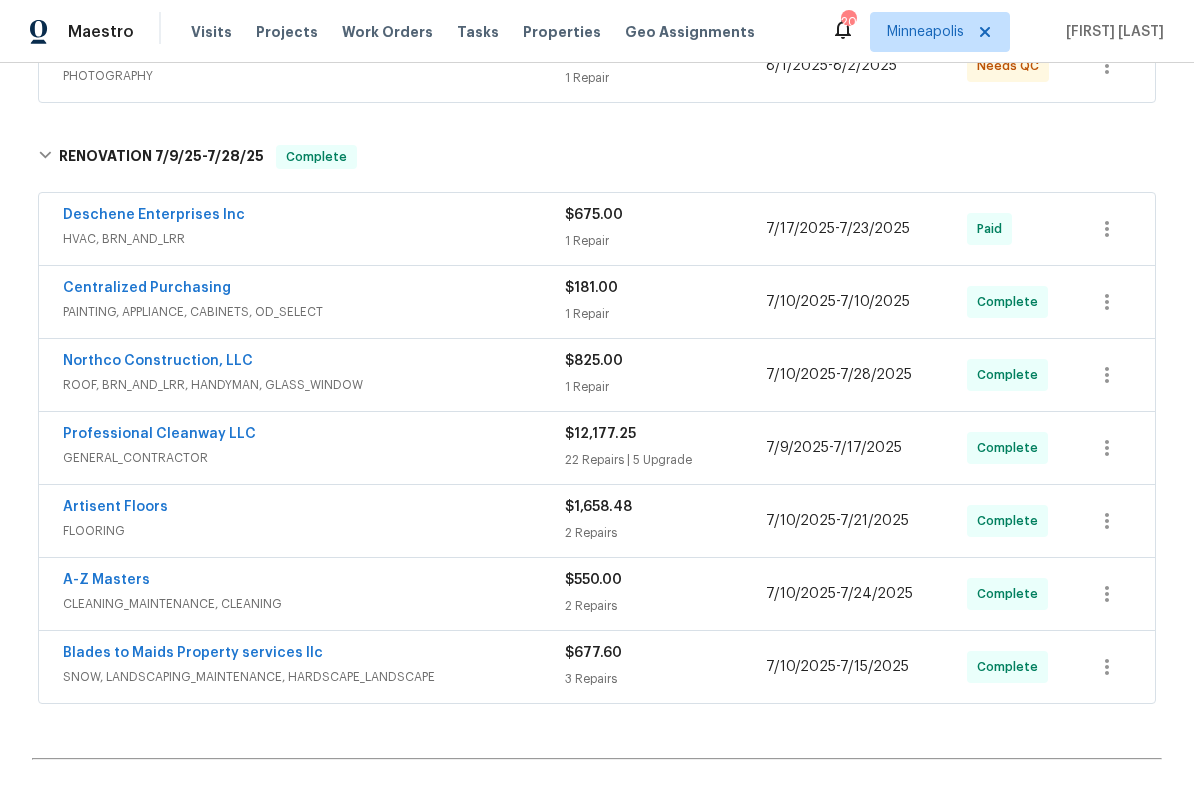 click on "Blades to Maids Property services llc" at bounding box center [193, 653] 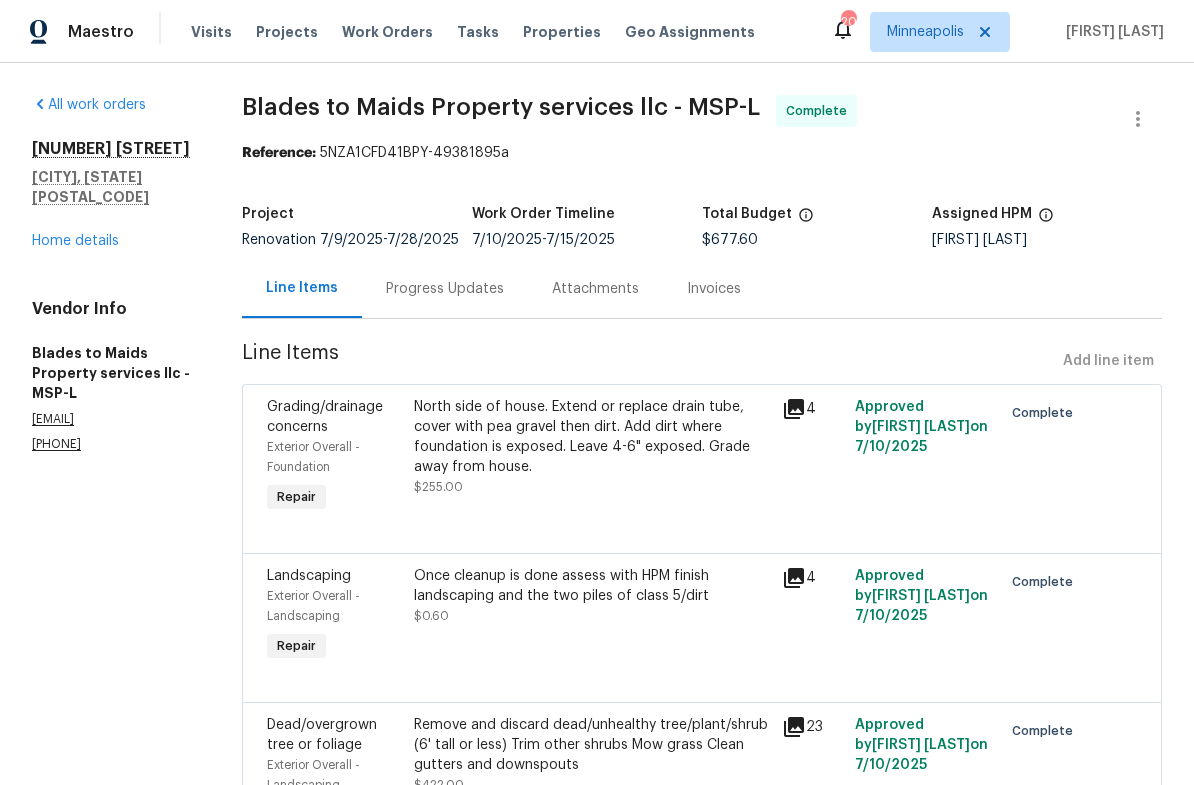 click on "Progress Updates" at bounding box center [445, 289] 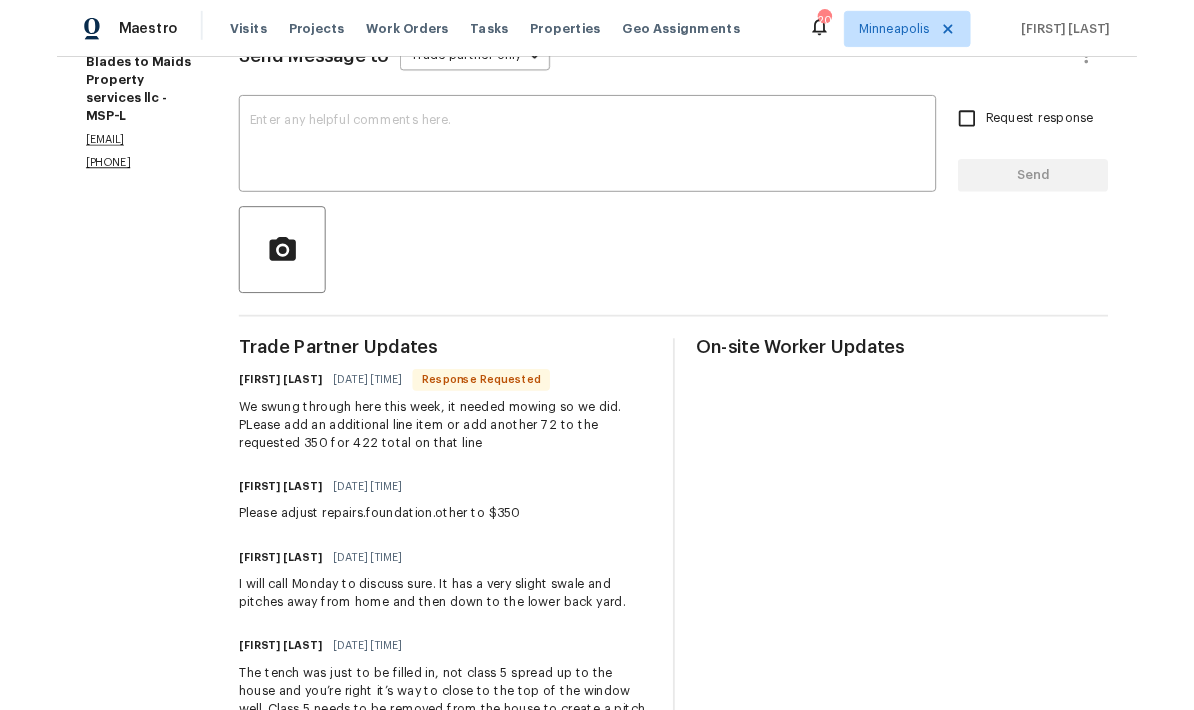 scroll, scrollTop: 309, scrollLeft: 0, axis: vertical 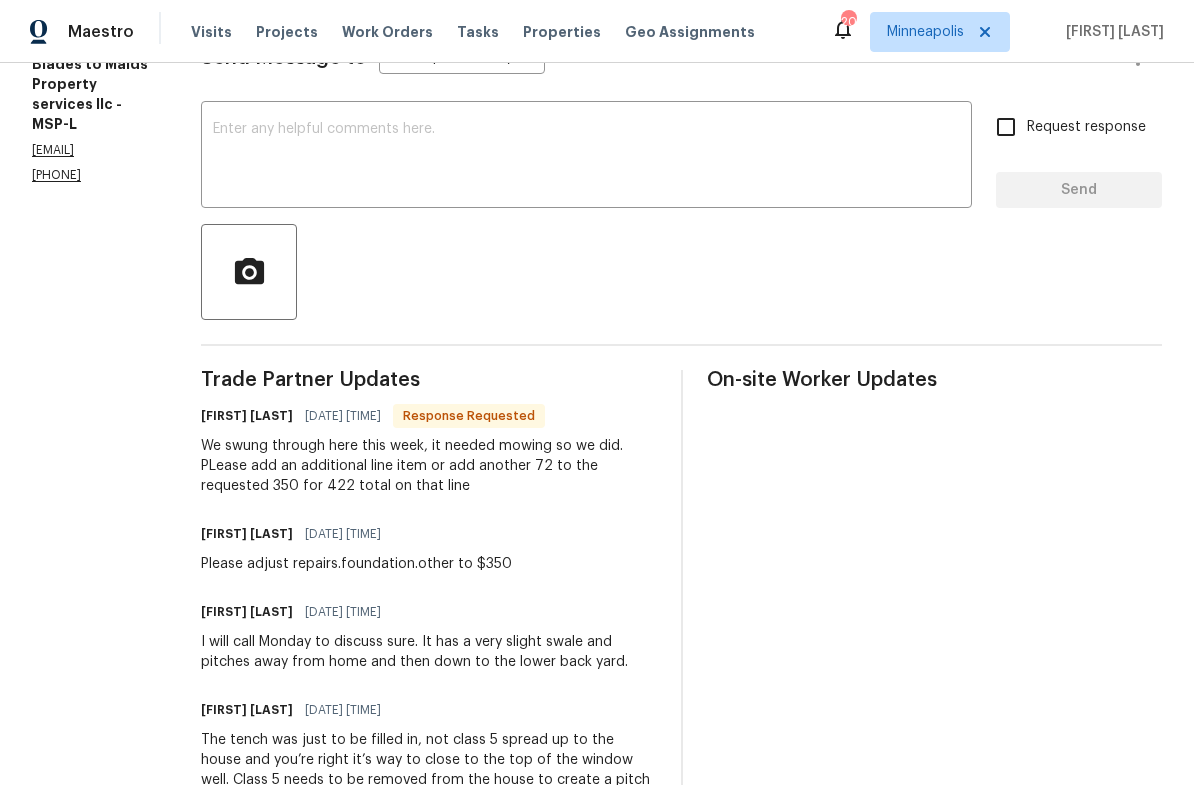 click at bounding box center [586, 157] 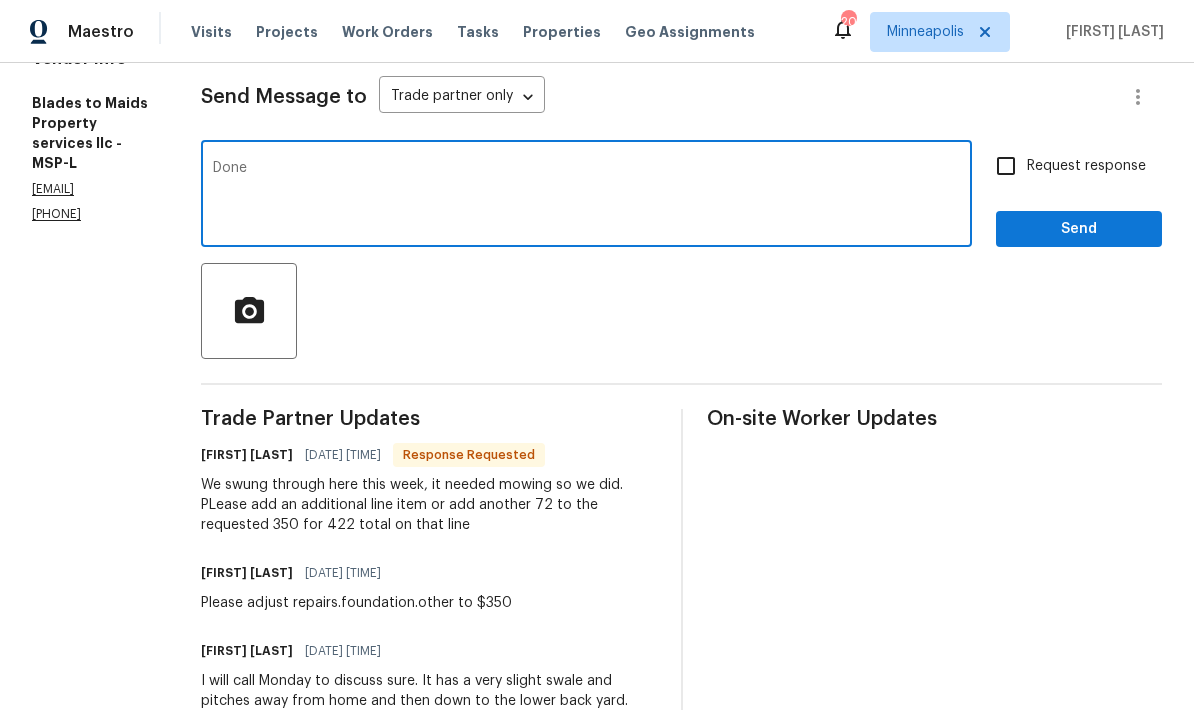 scroll, scrollTop: 300, scrollLeft: 0, axis: vertical 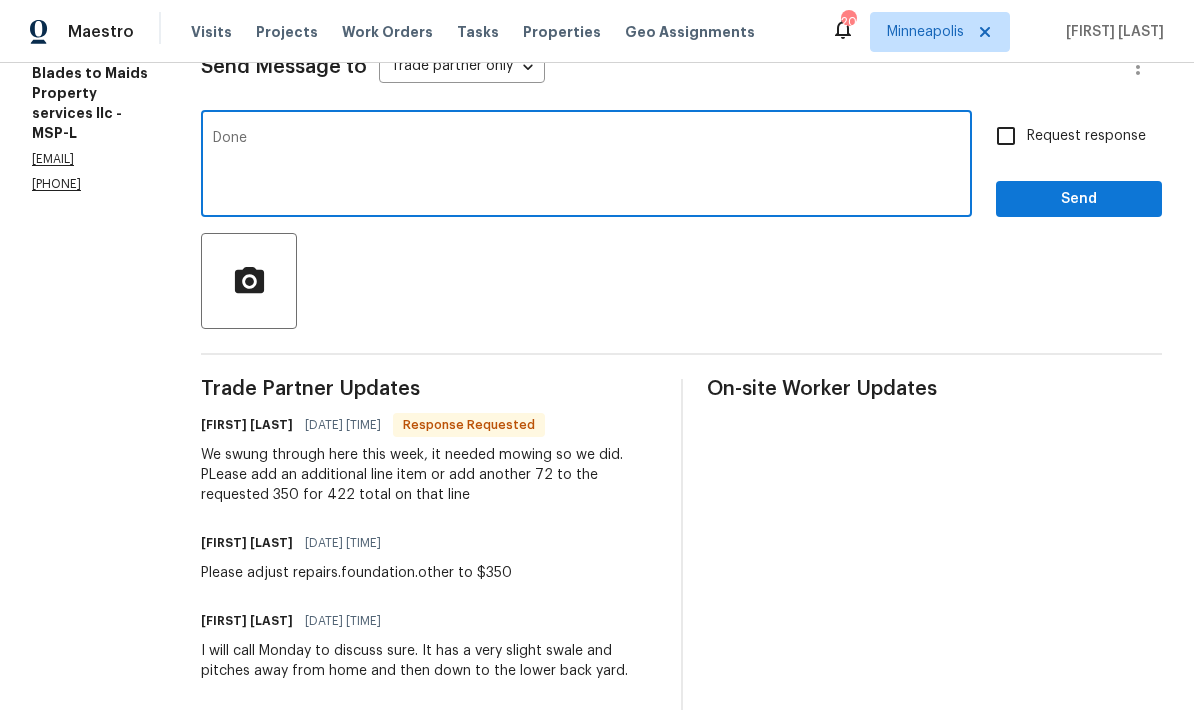 type on "Done" 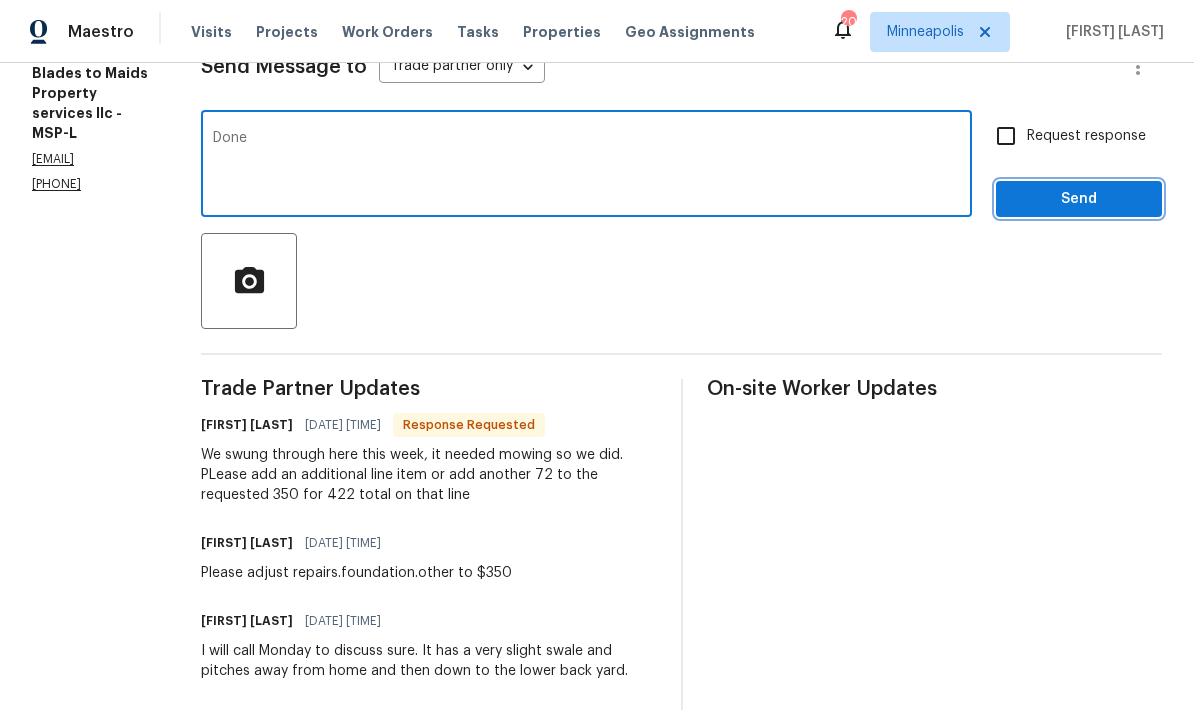 click on "Send" at bounding box center [1079, 199] 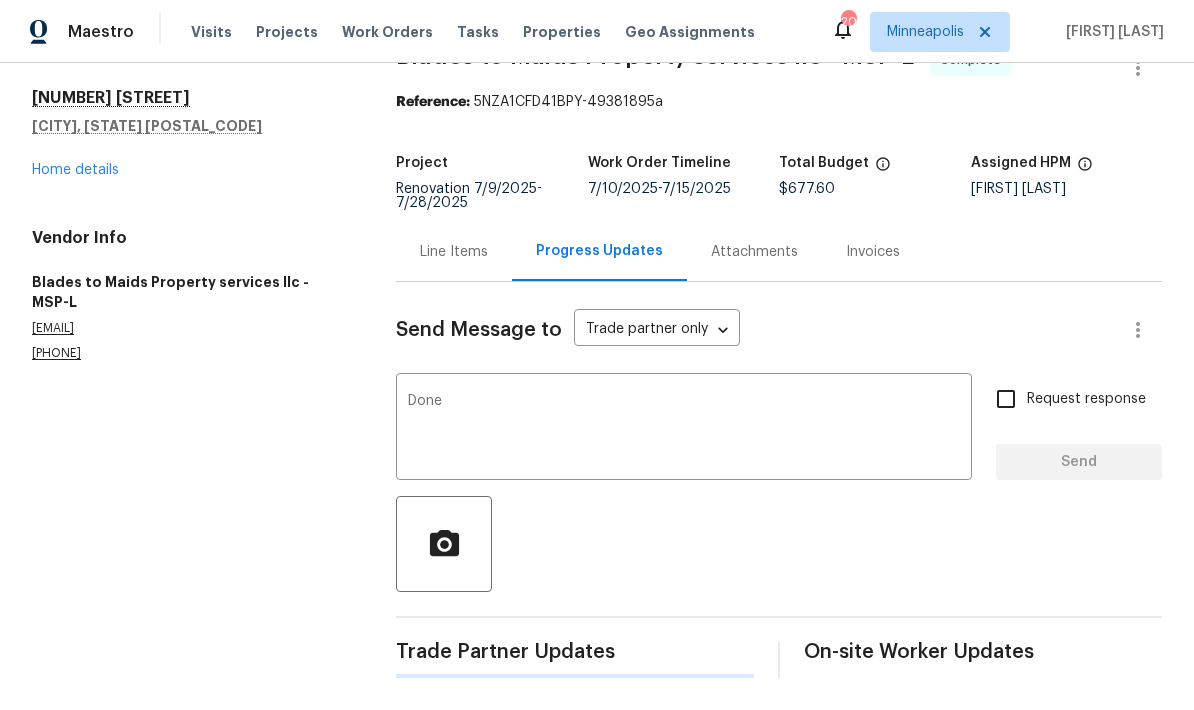 scroll, scrollTop: 0, scrollLeft: 0, axis: both 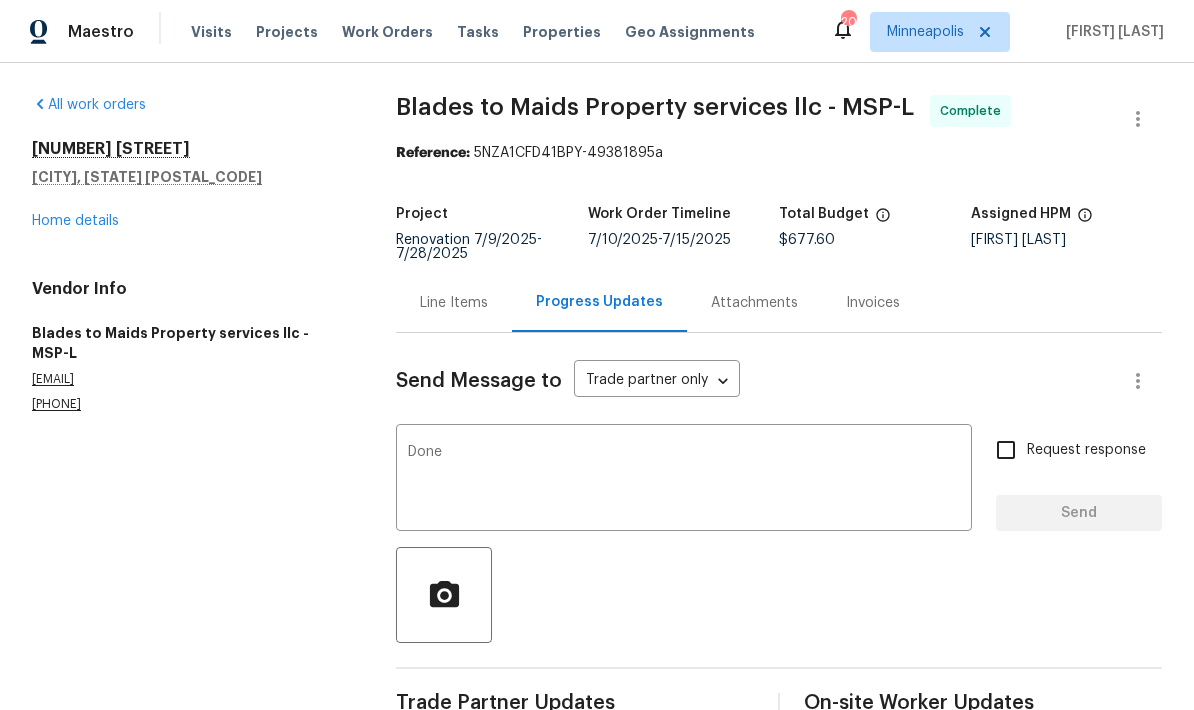 type 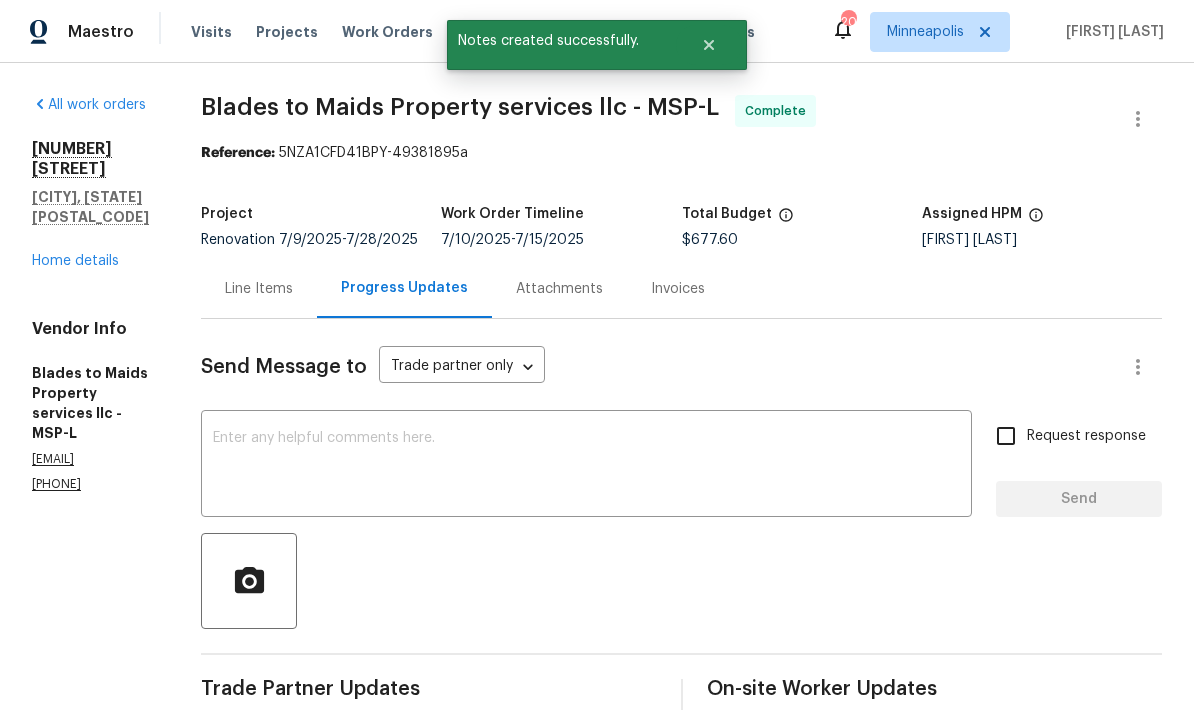 click on "Home details" at bounding box center (75, 261) 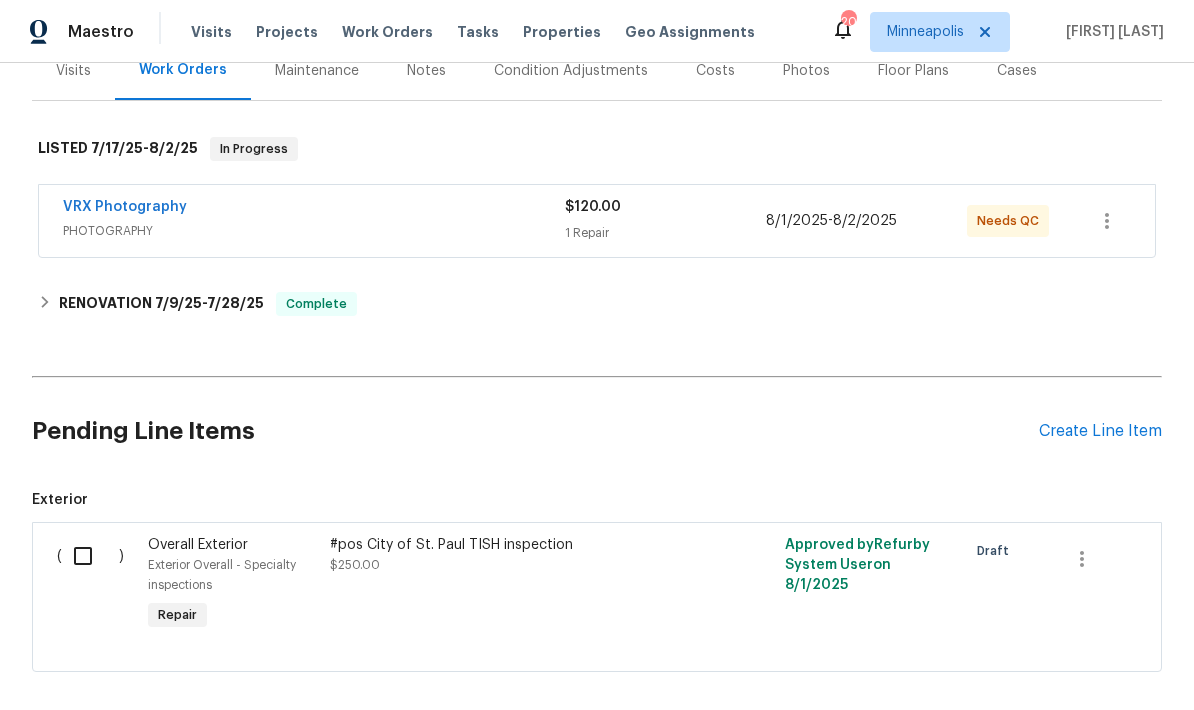 scroll, scrollTop: 281, scrollLeft: 0, axis: vertical 